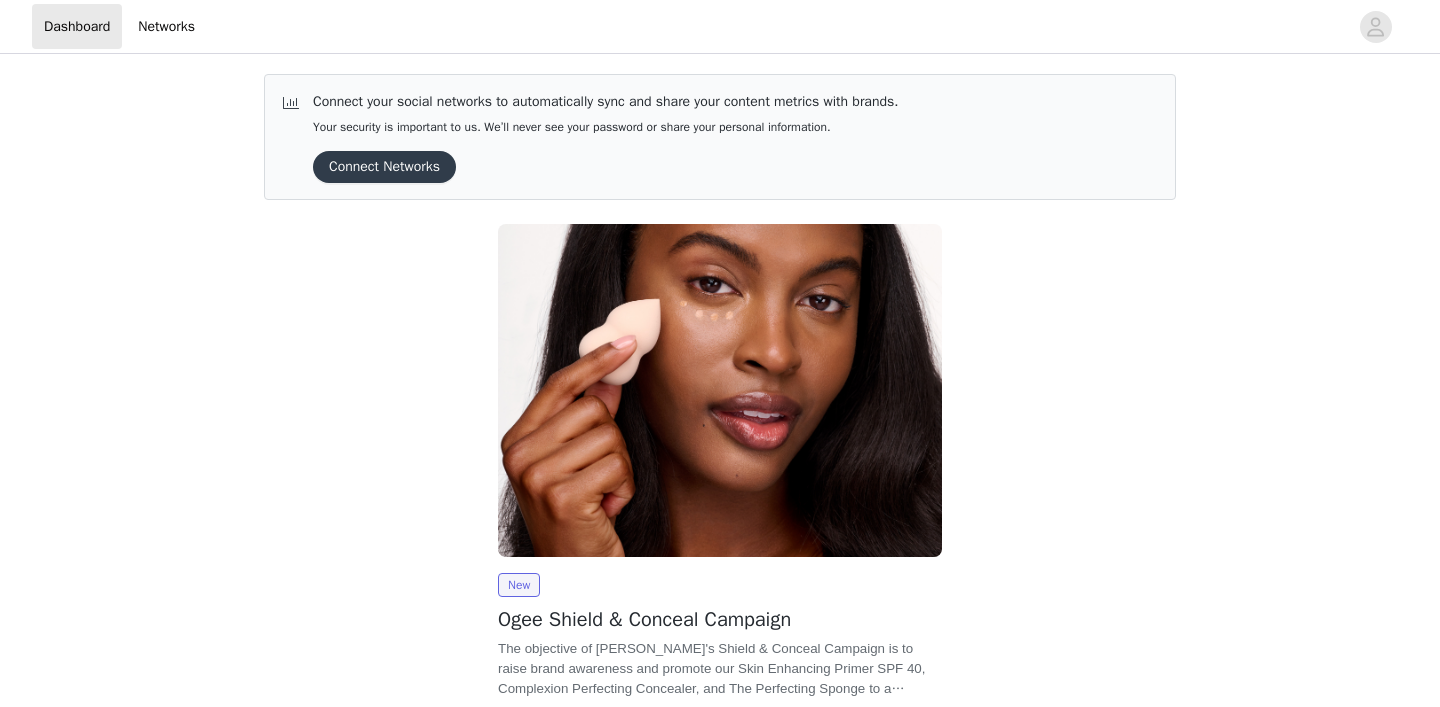 scroll, scrollTop: 0, scrollLeft: 0, axis: both 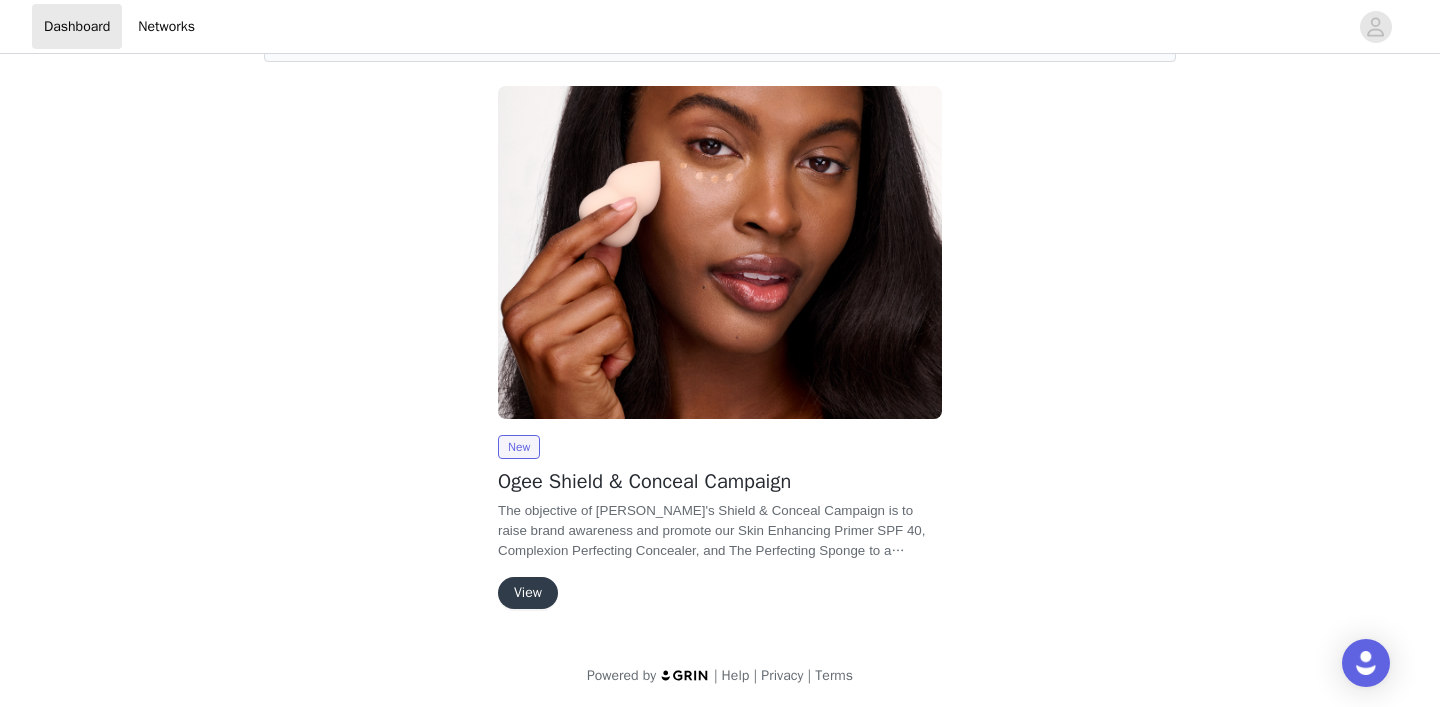 click on "View" at bounding box center (528, 593) 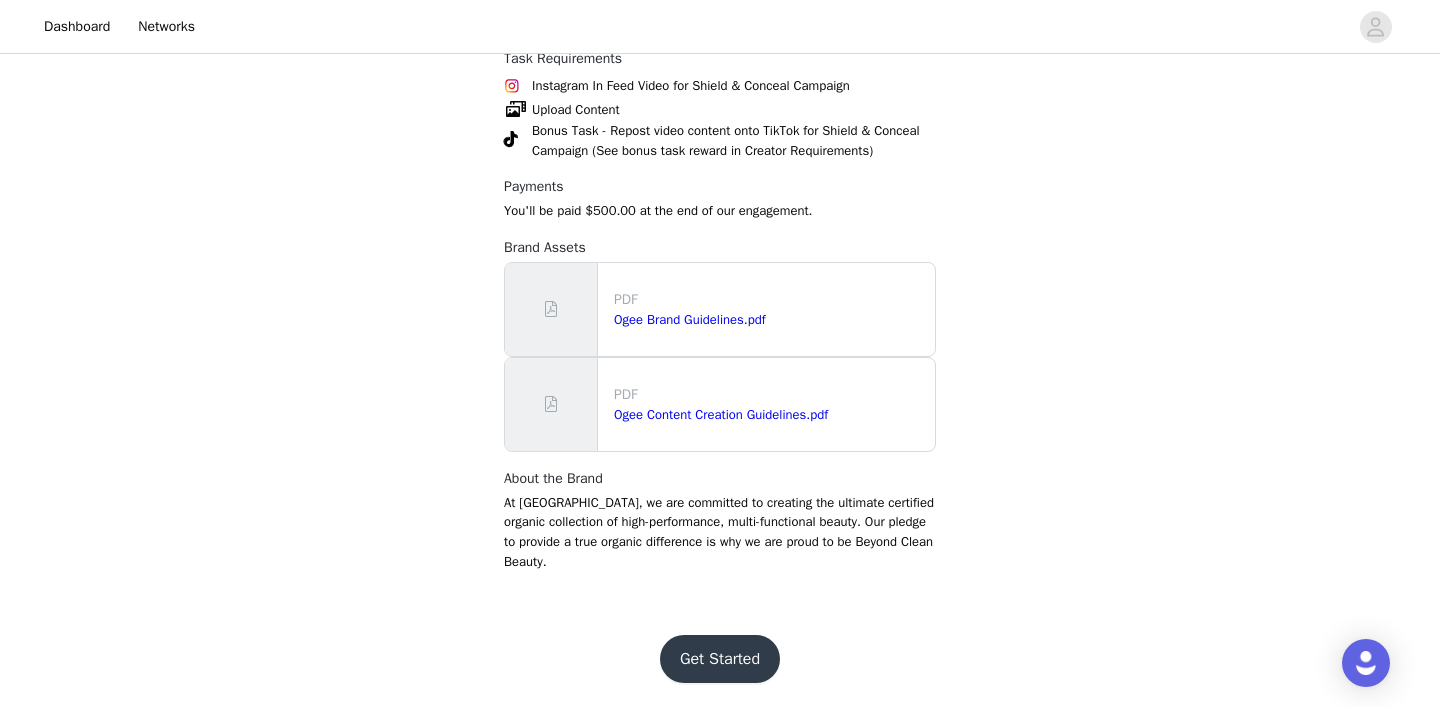 scroll, scrollTop: 1089, scrollLeft: 0, axis: vertical 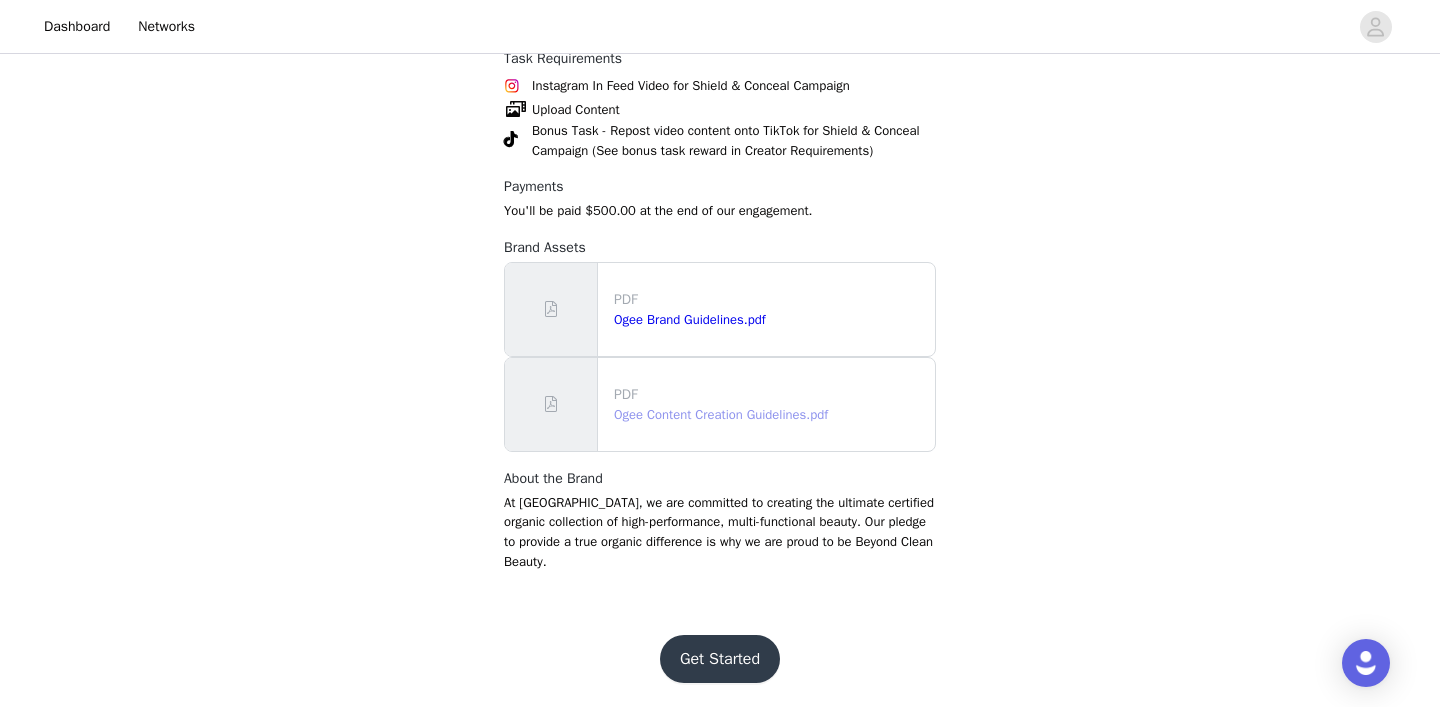 click on "Ogee Content Creation Guidelines.pdf" at bounding box center [721, 414] 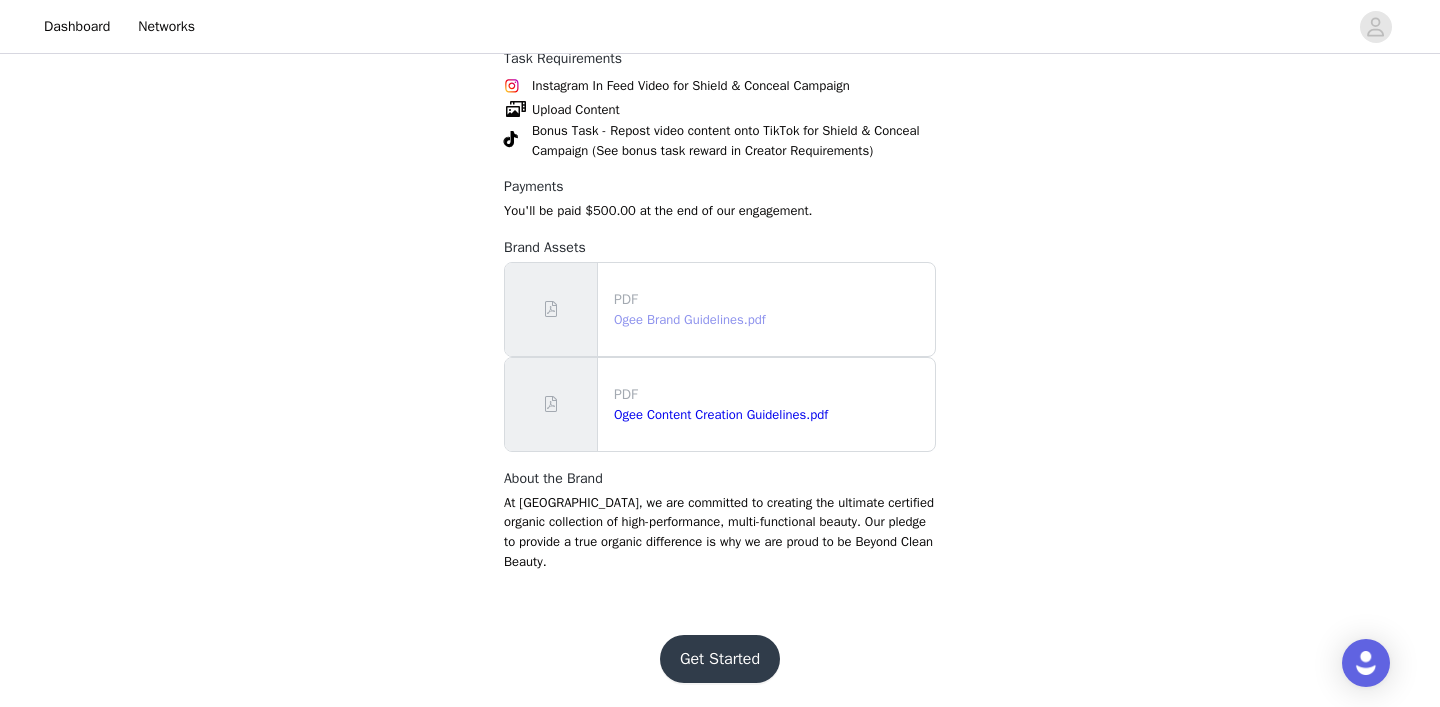 click on "Ogee Brand Guidelines.pdf" at bounding box center [690, 319] 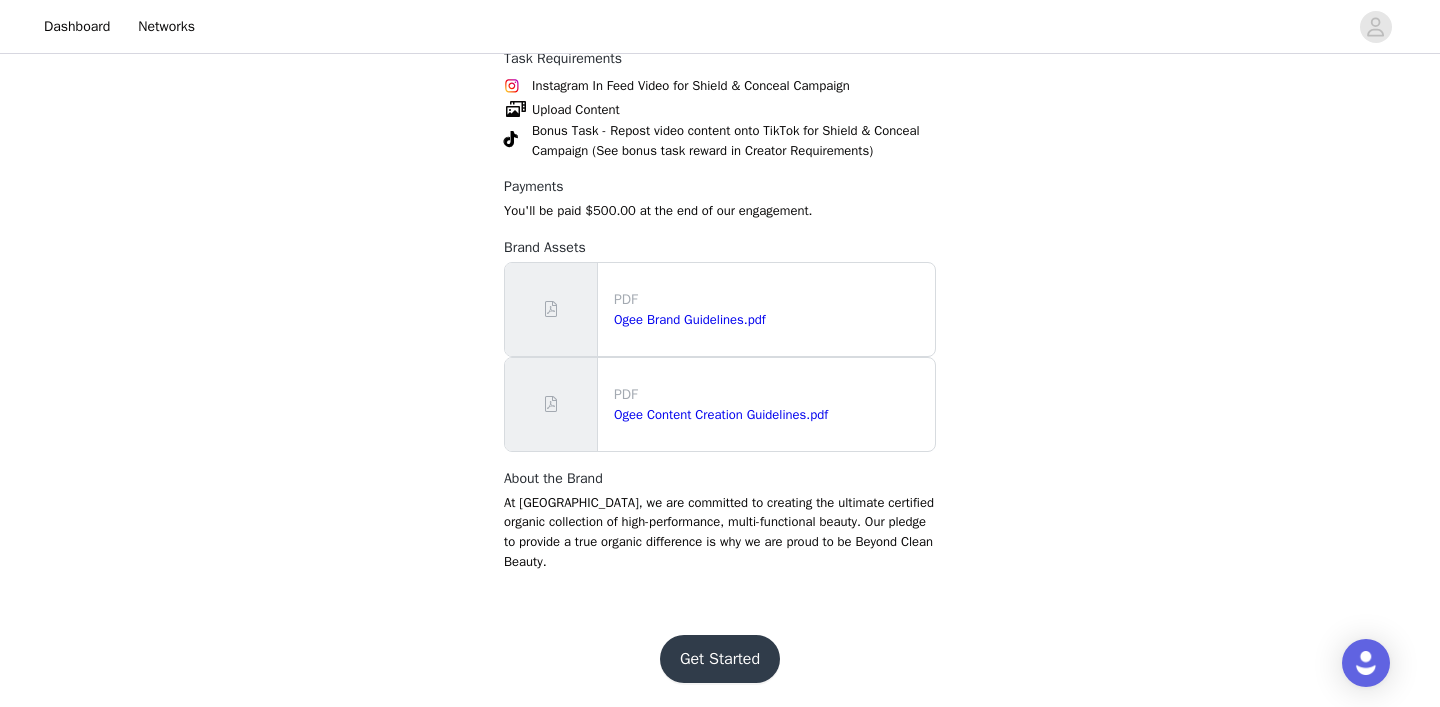 click on "Get Started" at bounding box center [720, 659] 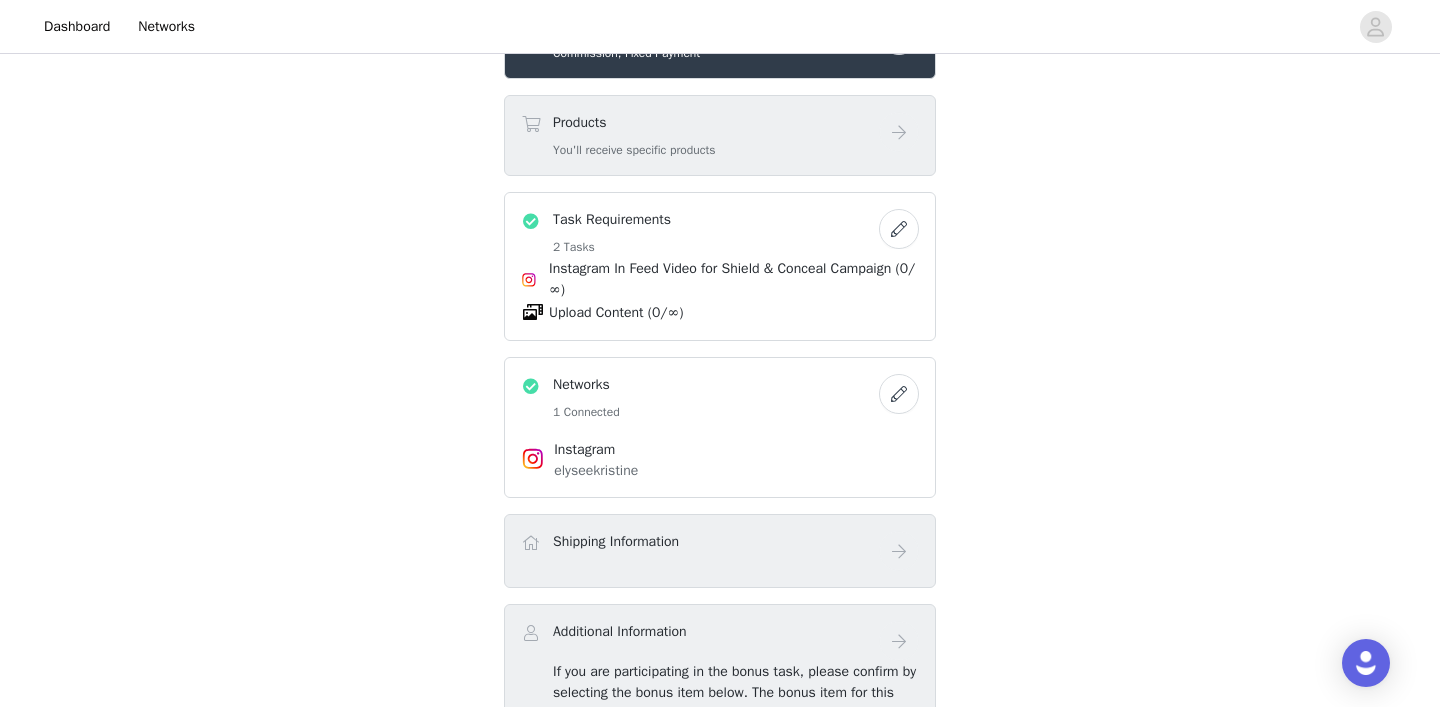 scroll, scrollTop: 850, scrollLeft: 0, axis: vertical 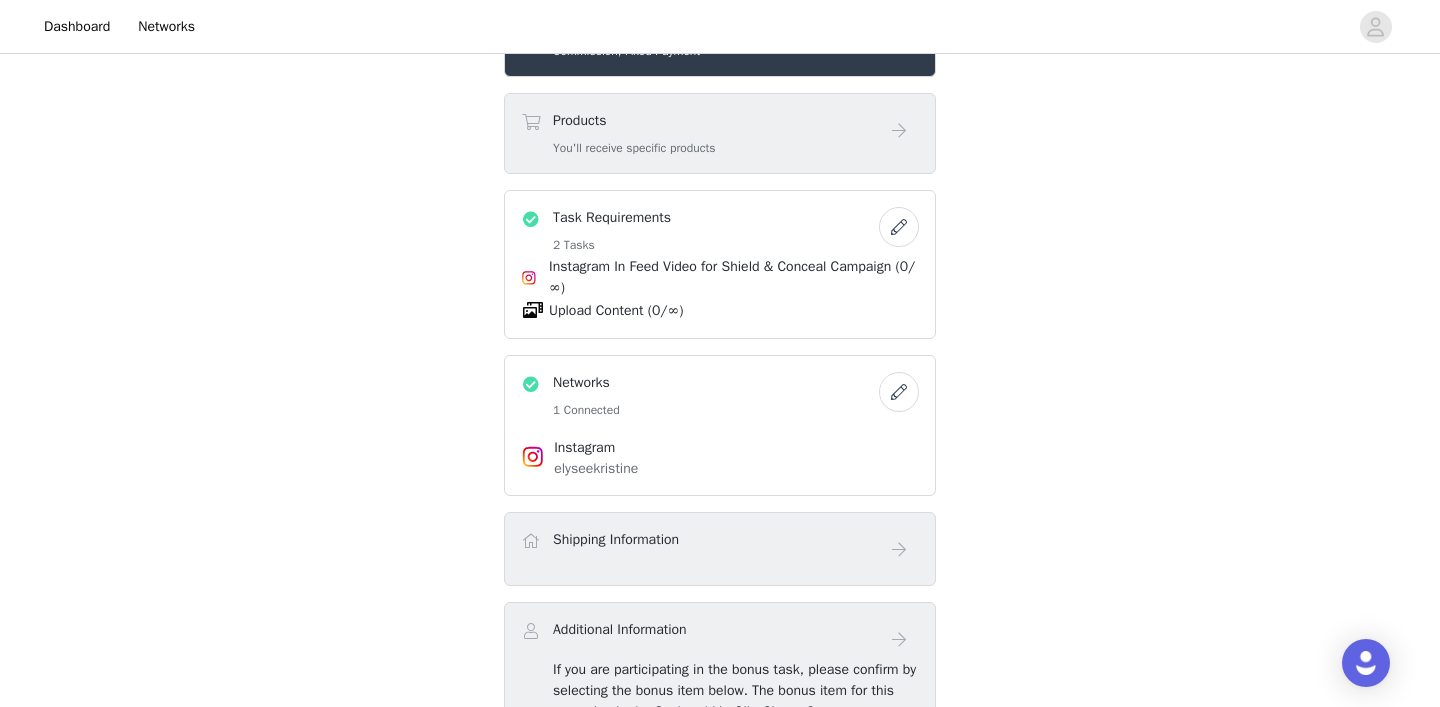 click at bounding box center (899, 392) 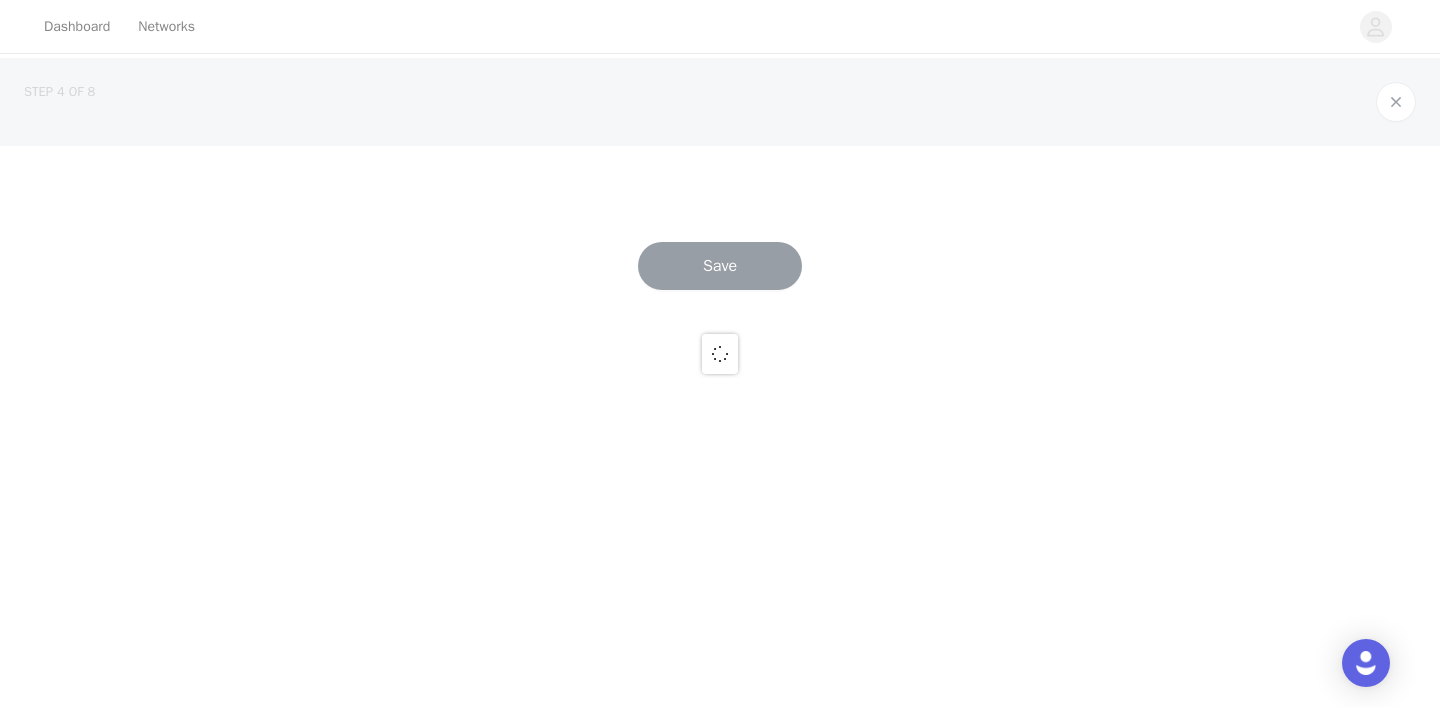 scroll, scrollTop: 0, scrollLeft: 0, axis: both 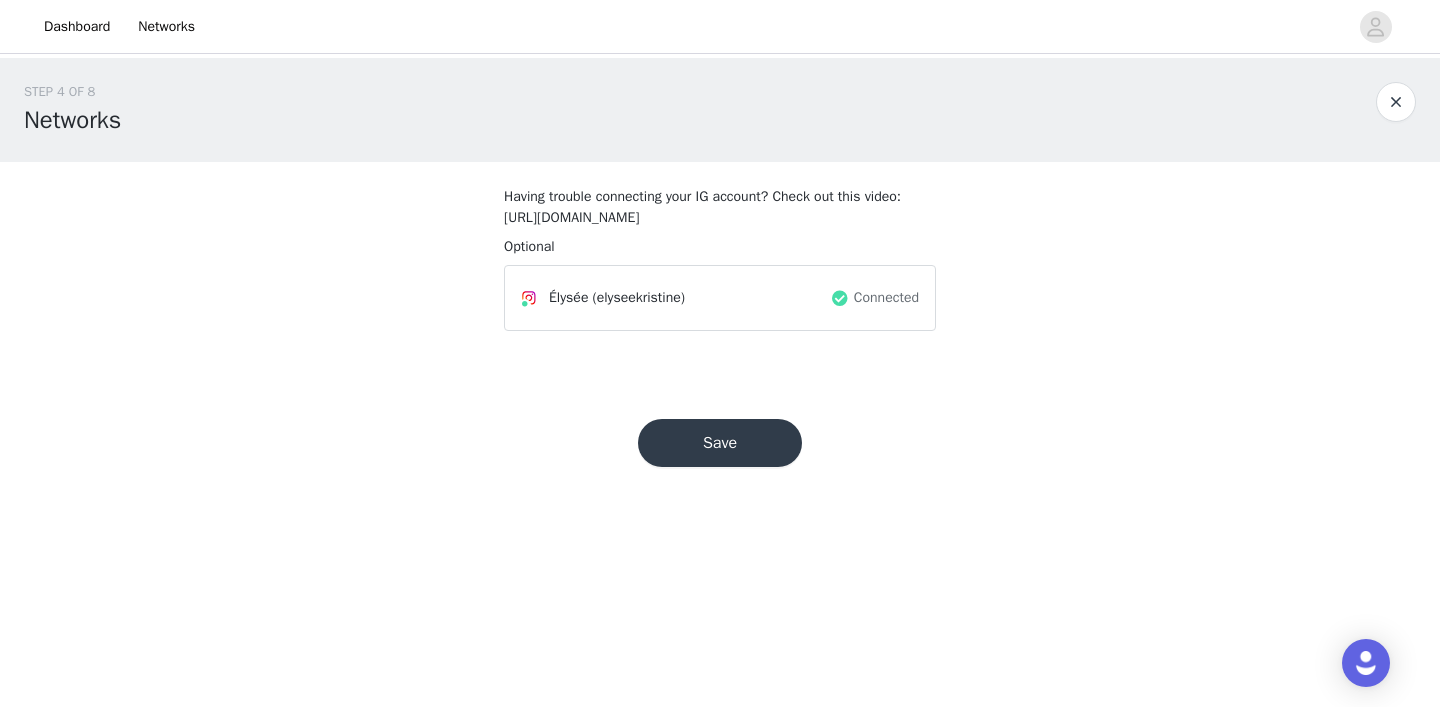 click at bounding box center (1396, 102) 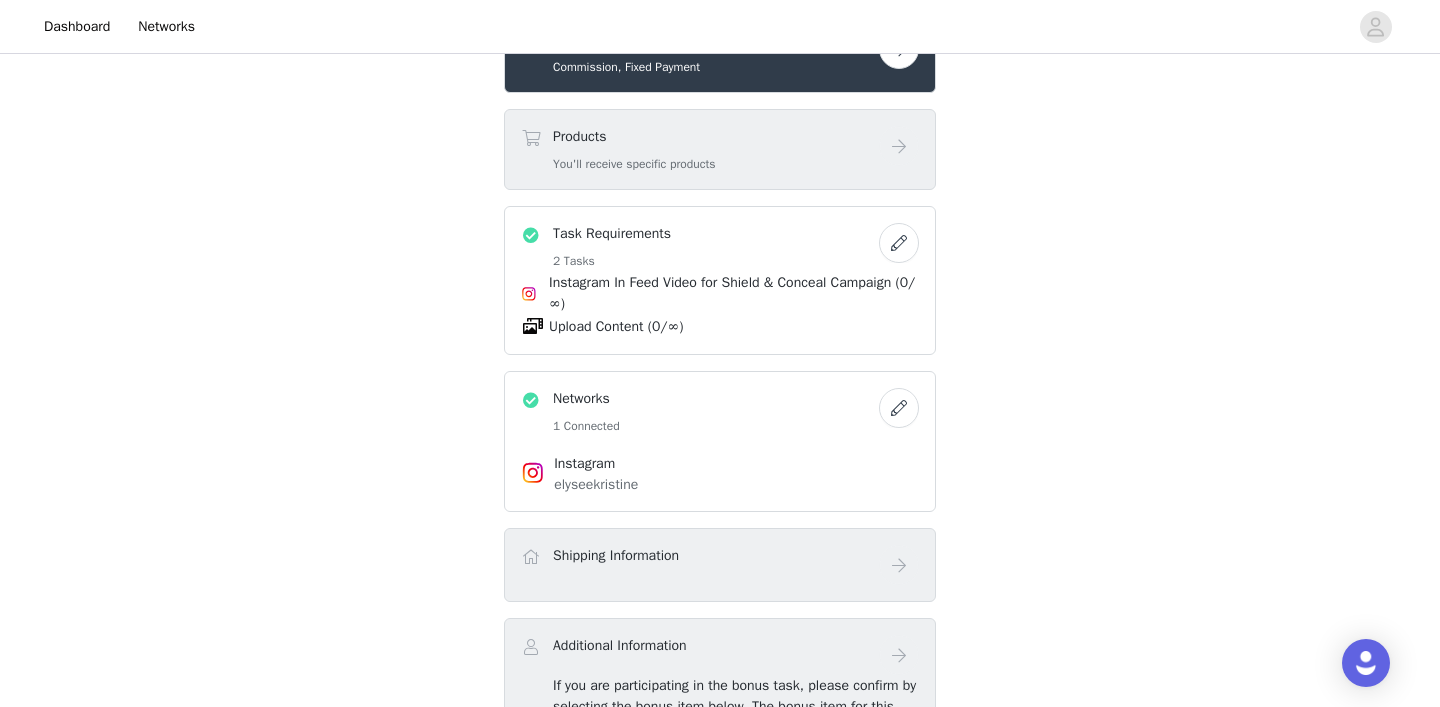 scroll, scrollTop: 765, scrollLeft: 0, axis: vertical 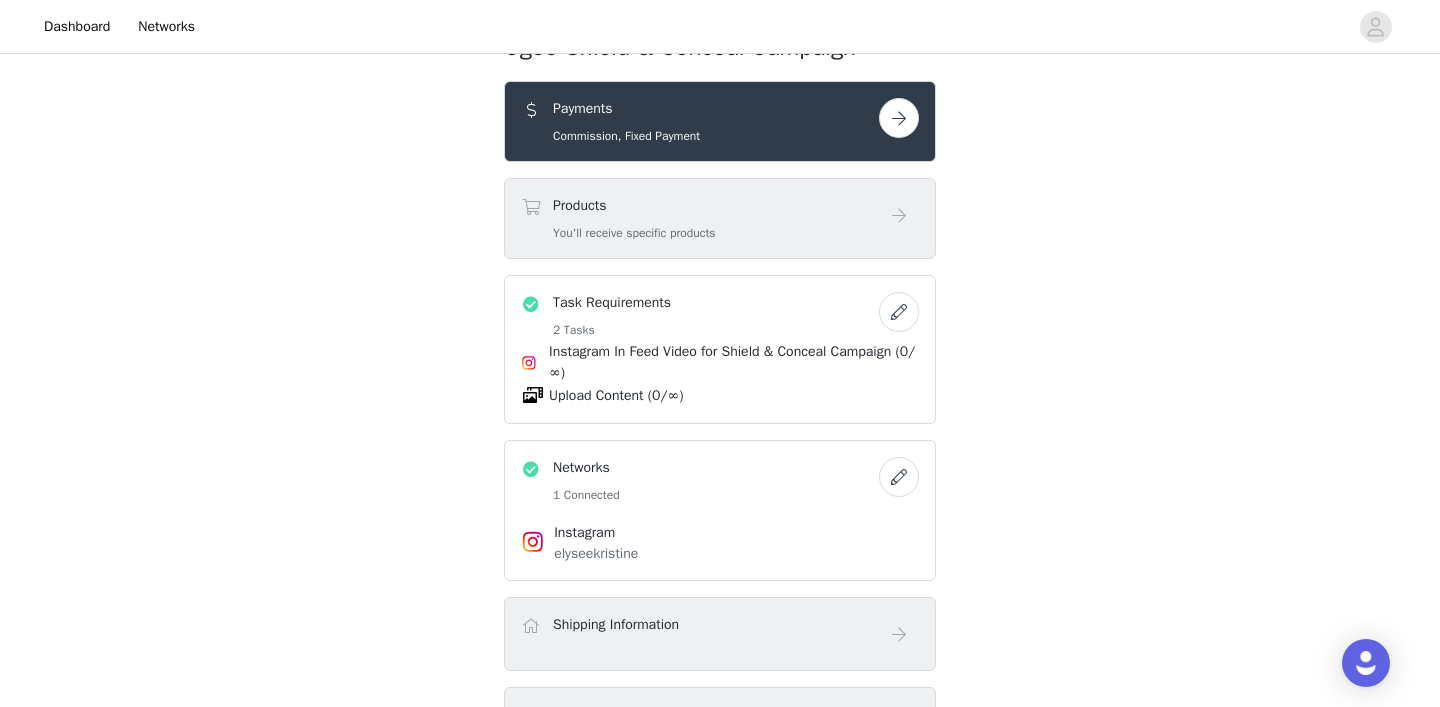 click at bounding box center [899, 118] 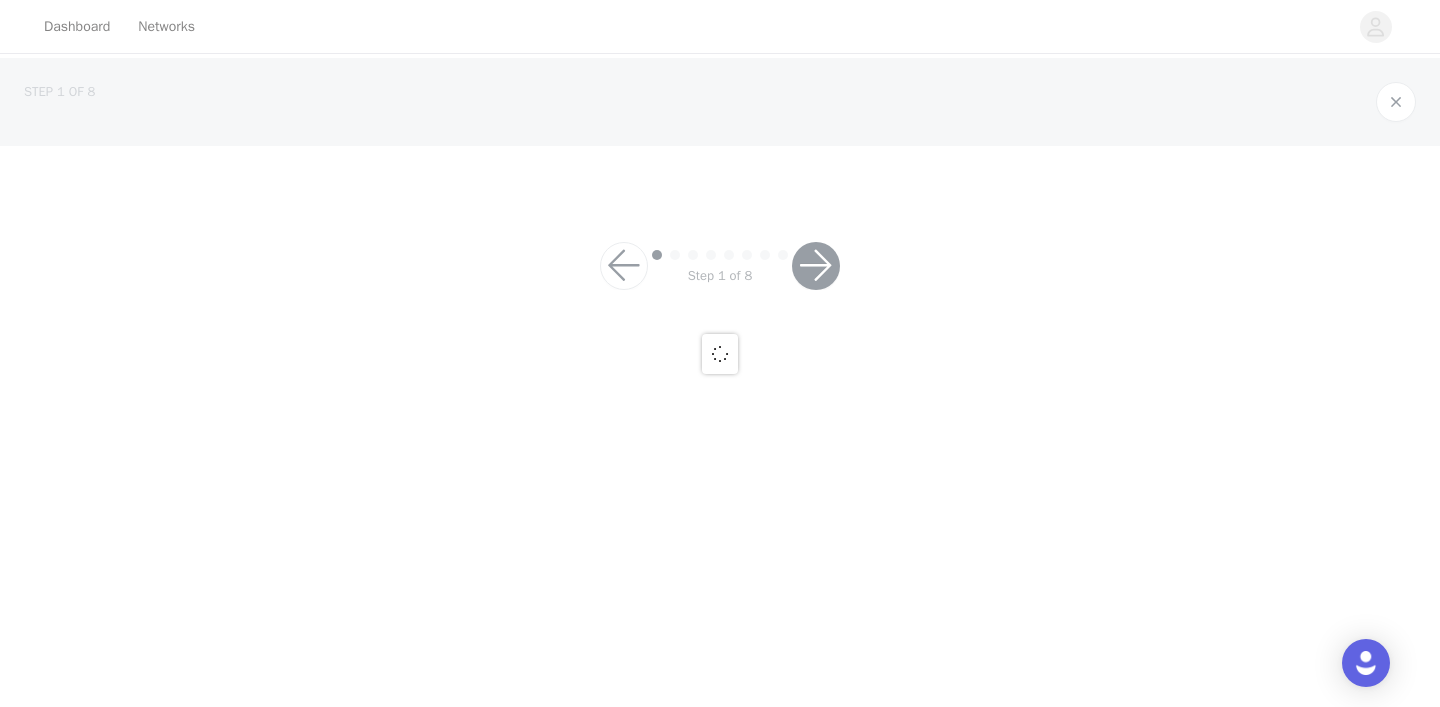 scroll, scrollTop: 0, scrollLeft: 0, axis: both 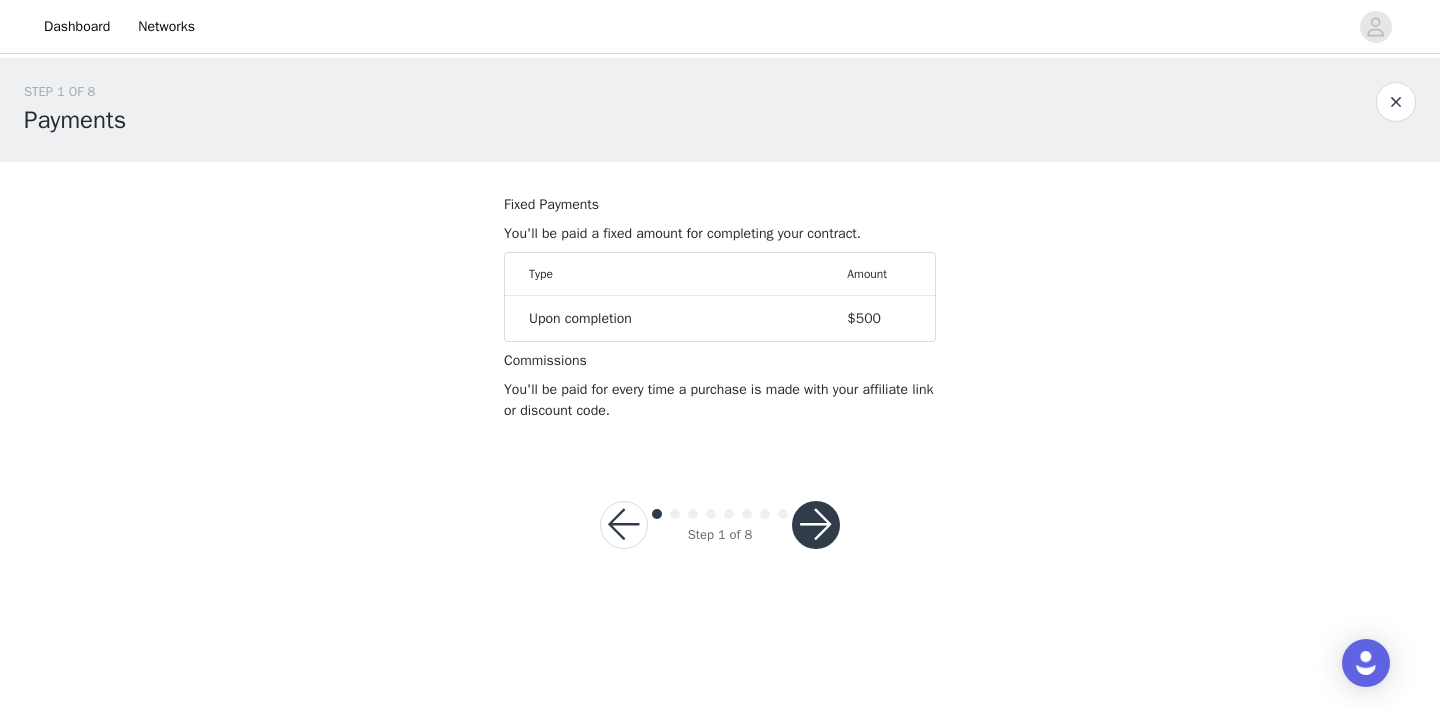 click at bounding box center (816, 525) 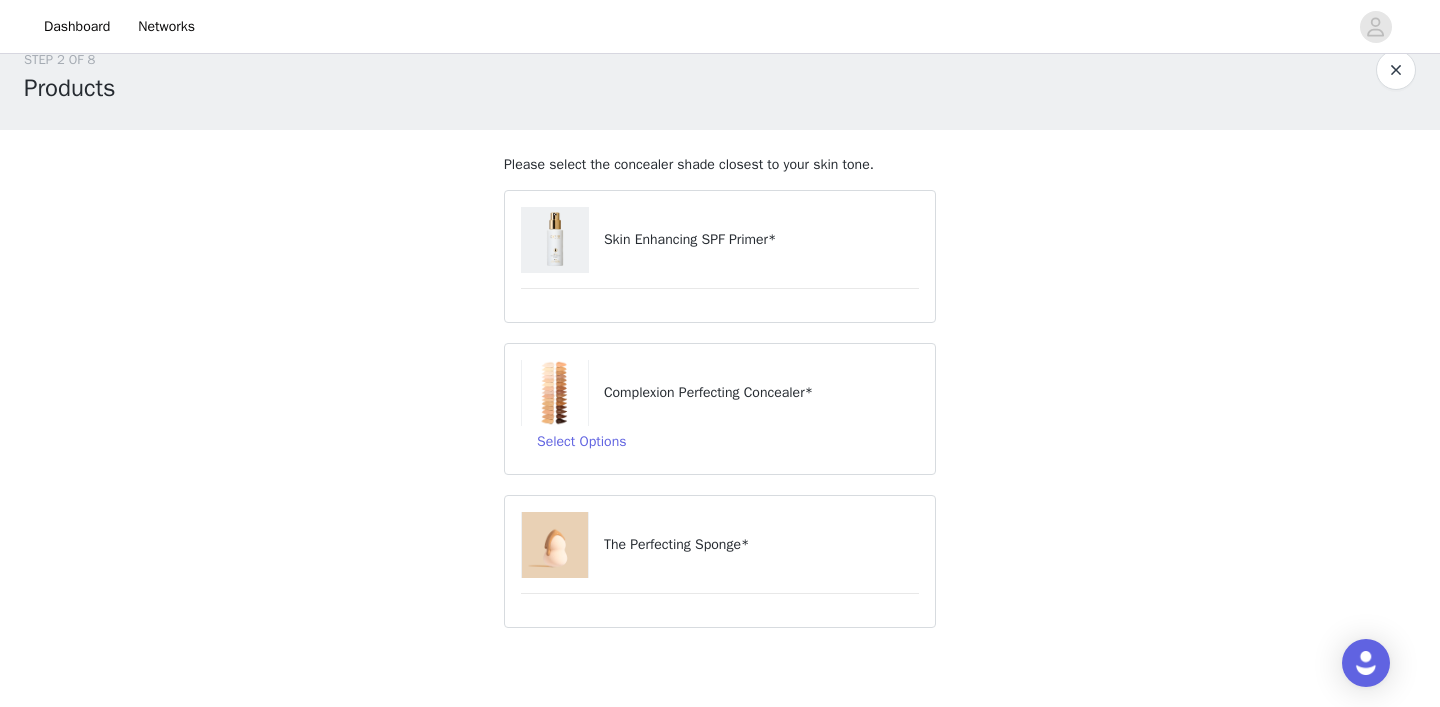 scroll, scrollTop: 34, scrollLeft: 0, axis: vertical 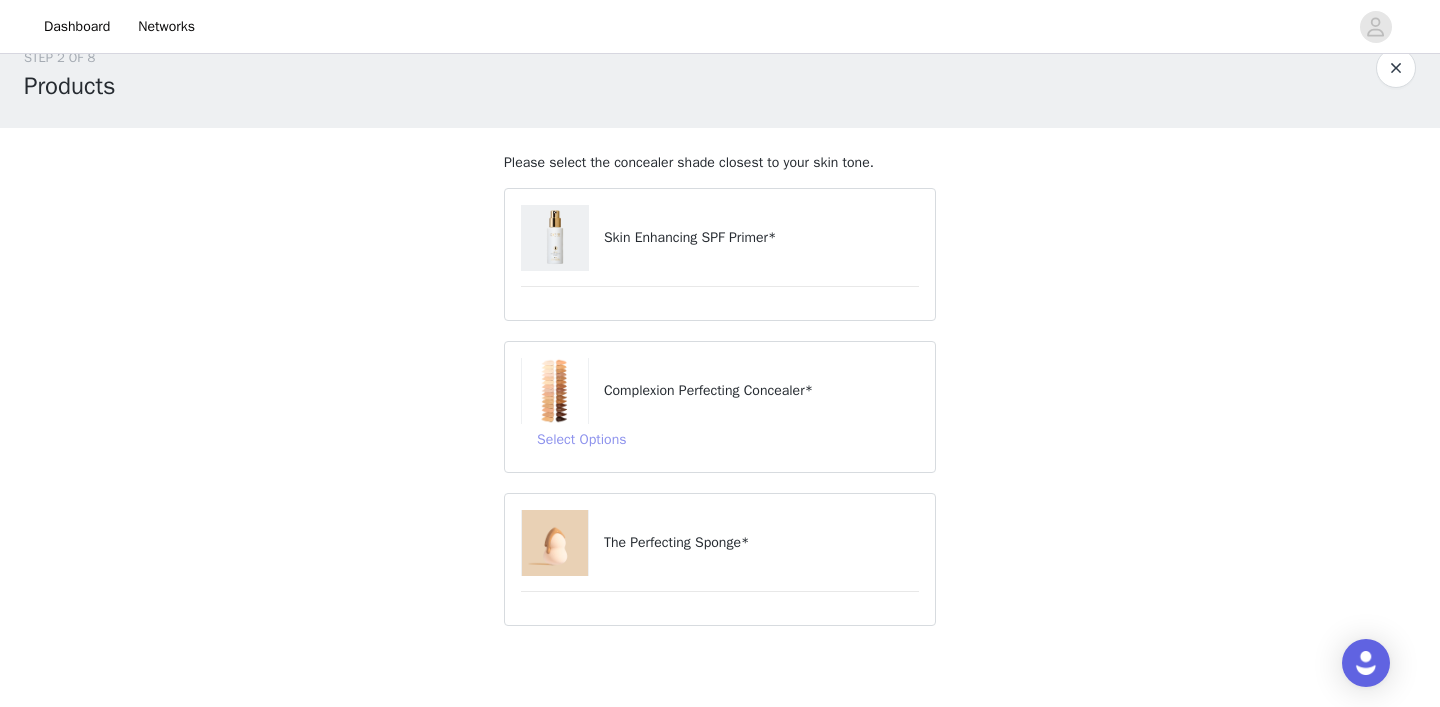 click on "Select Options" at bounding box center [581, 440] 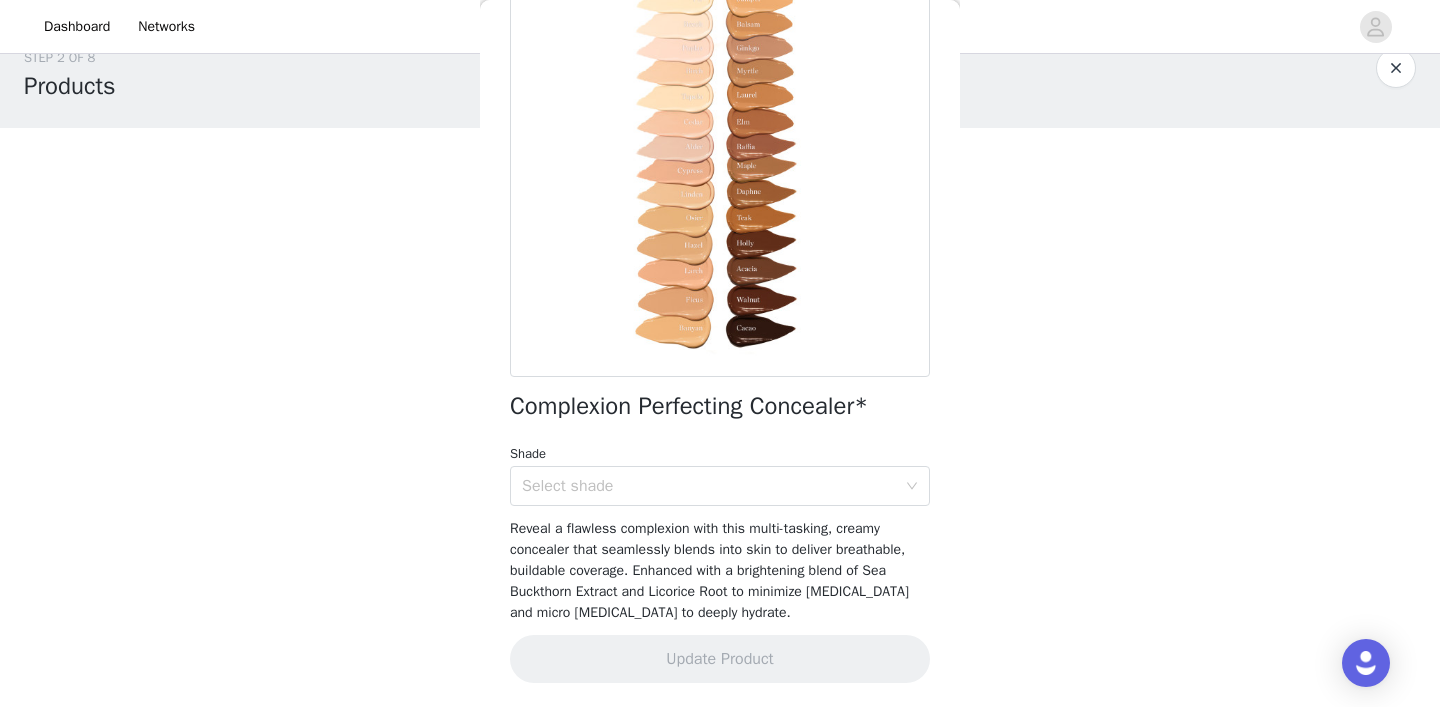scroll, scrollTop: 172, scrollLeft: 0, axis: vertical 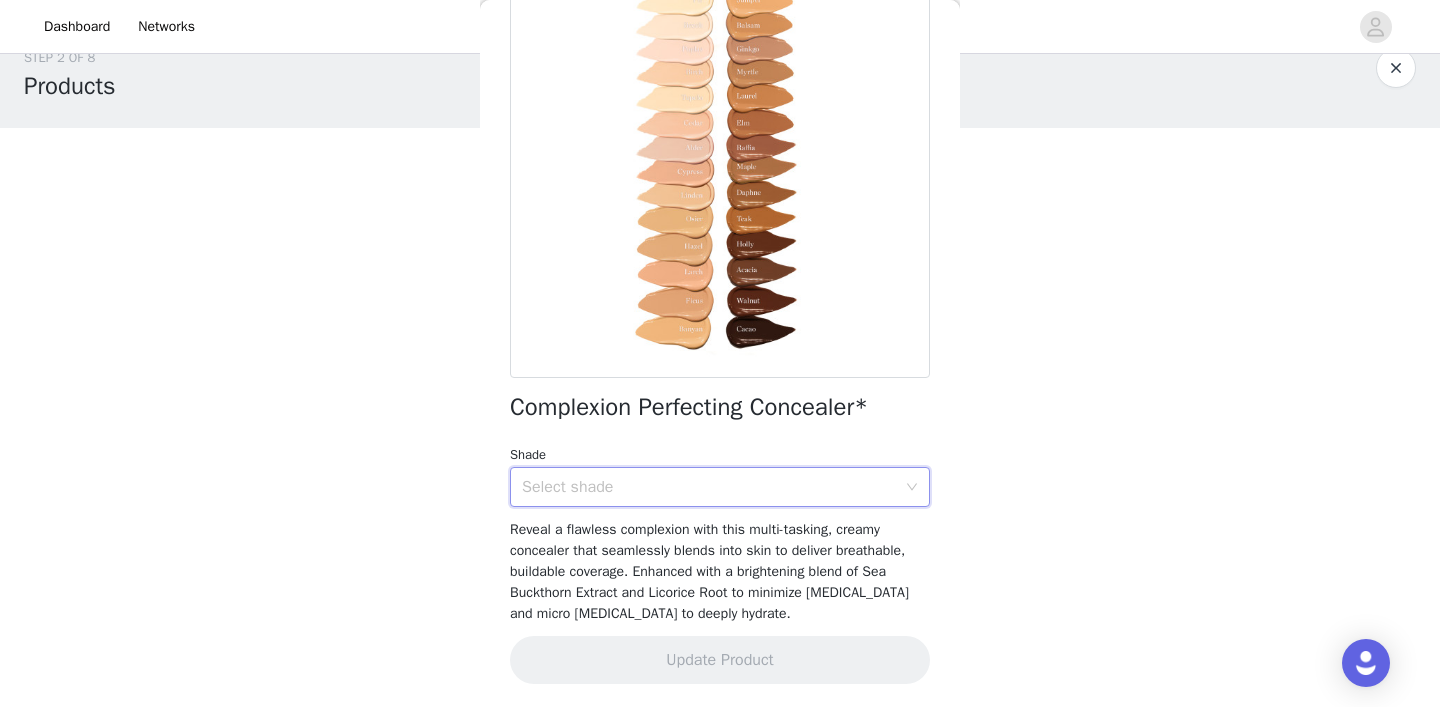 click on "Select shade" at bounding box center (713, 487) 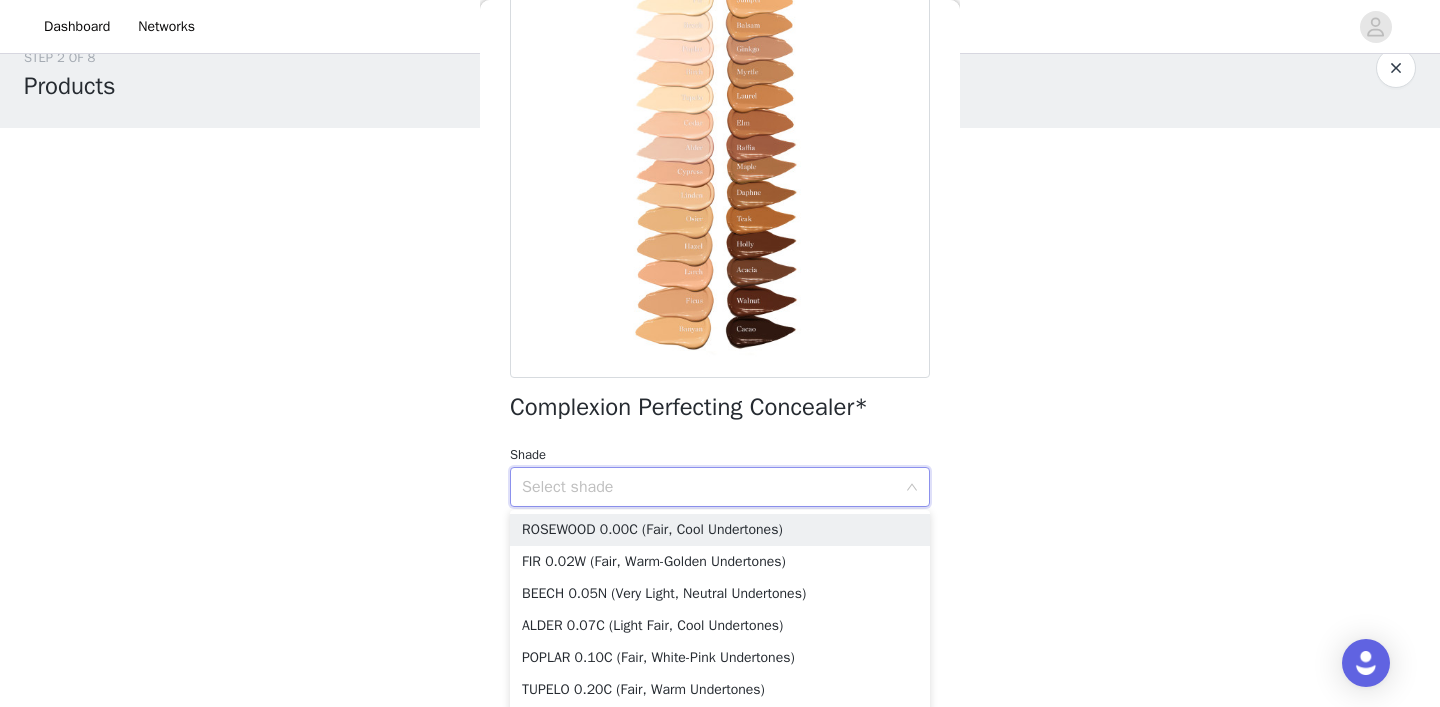 click on "STEP 2 OF 8
Products
Please select the concealer shade closest to your skin tone.                 Skin Enhancing SPF Primer*                     Complexion Perfecting Concealer*         Select Options         The Perfecting Sponge*                         Back     Complexion Perfecting Concealer*               Shade   Select shade   Reveal a flawless complexion with this multi-tasking, creamy concealer that seamlessly blends into skin to deliver breathable, buildable coverage. Enhanced with a brightening blend of Sea Buckthorn Extract and Licorice Root to minimize dark circles and micro Hyaluronic Acid to deeply hydrate.   Update Product" at bounding box center [720, 347] 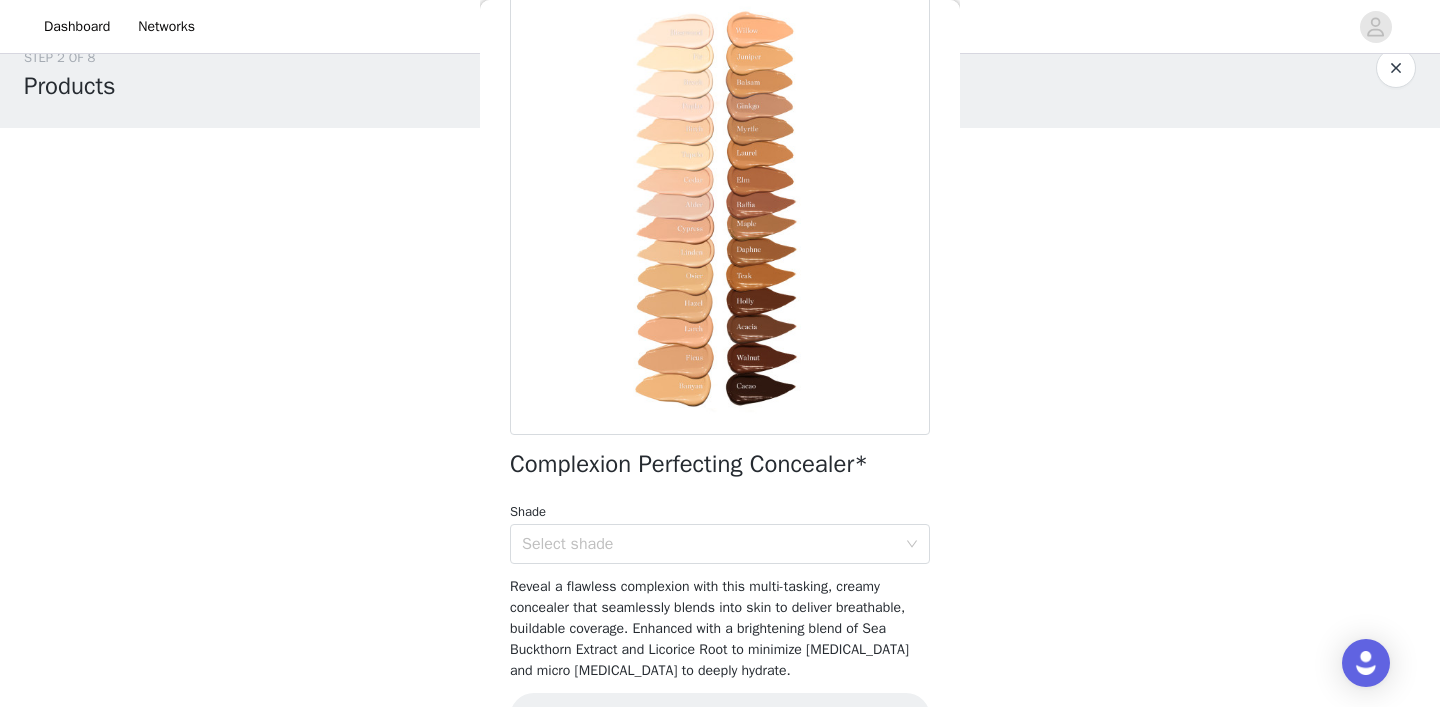 scroll, scrollTop: 98, scrollLeft: 0, axis: vertical 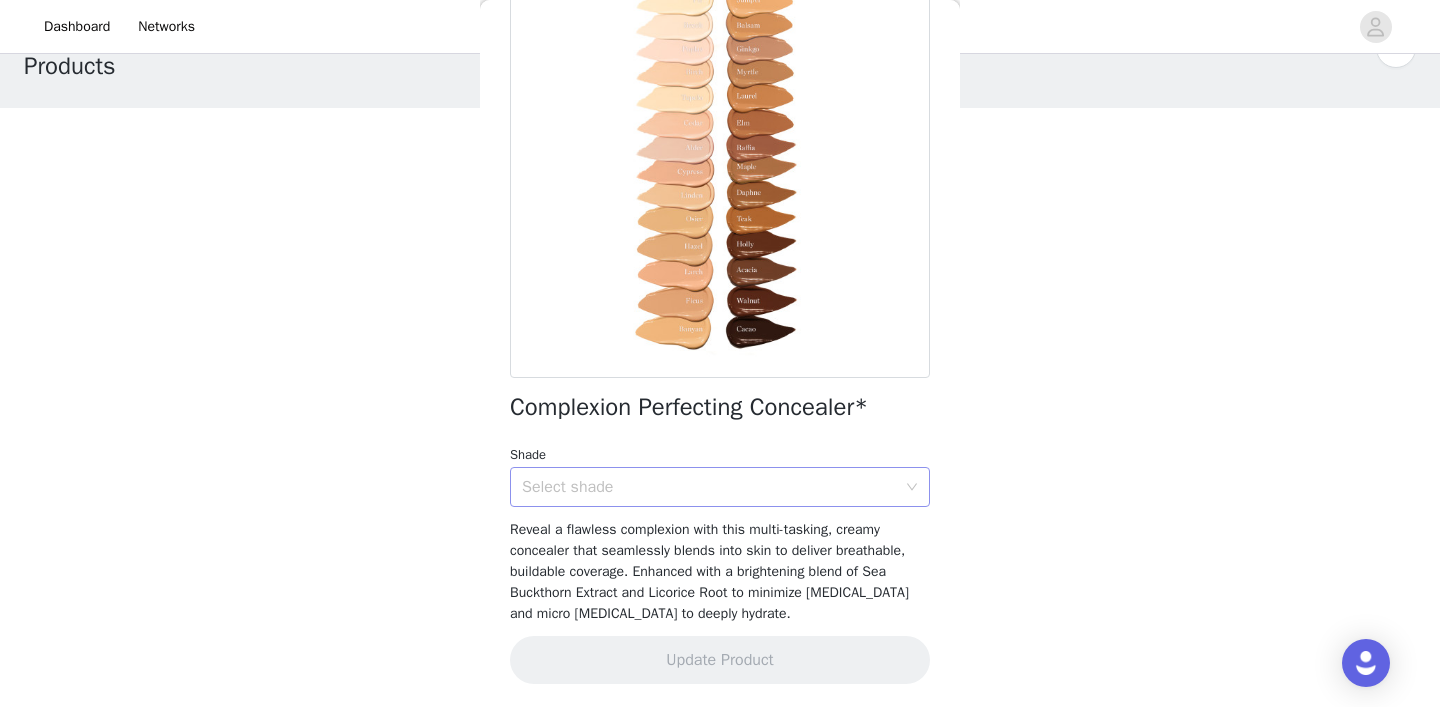 click on "Select shade" at bounding box center [709, 487] 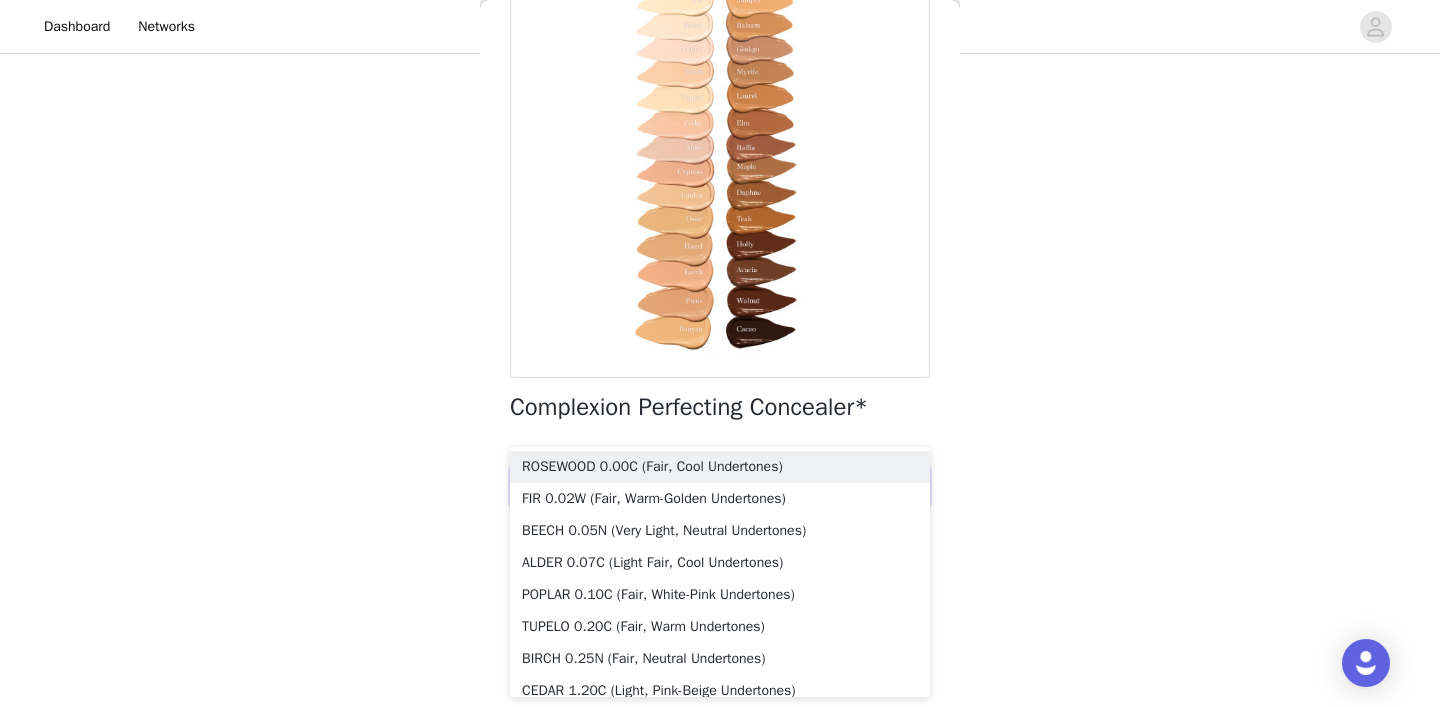 scroll, scrollTop: 123, scrollLeft: 0, axis: vertical 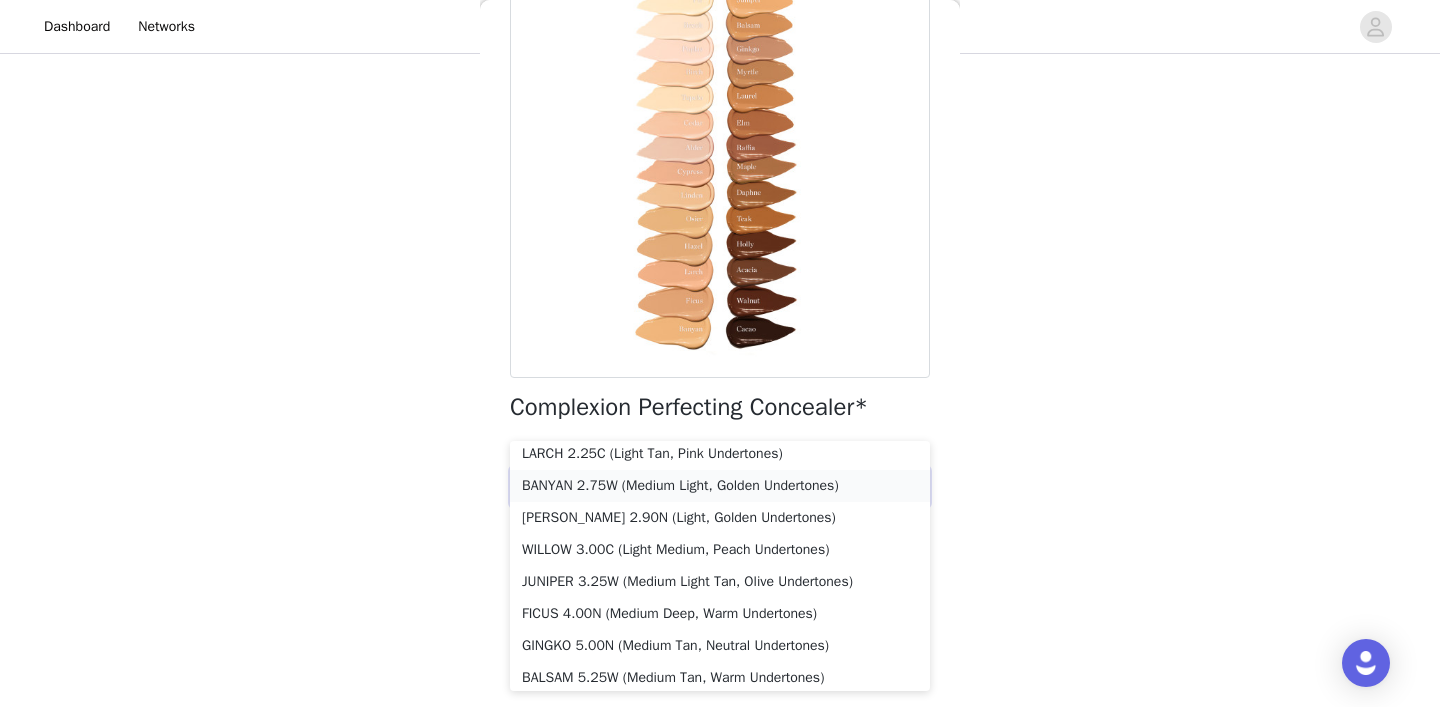 click on "BANYAN 2.75W (Medium Light, Golden Undertones)" at bounding box center [720, 486] 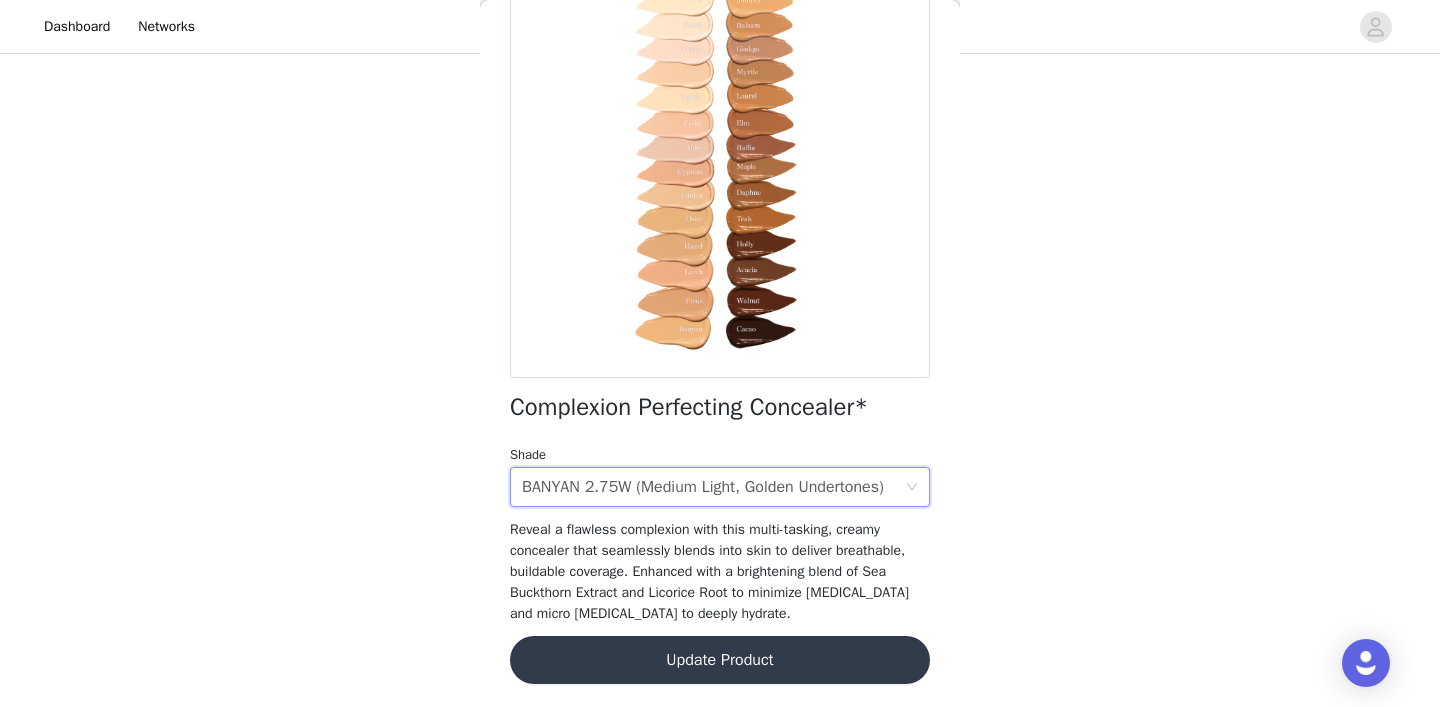 scroll, scrollTop: 140, scrollLeft: 0, axis: vertical 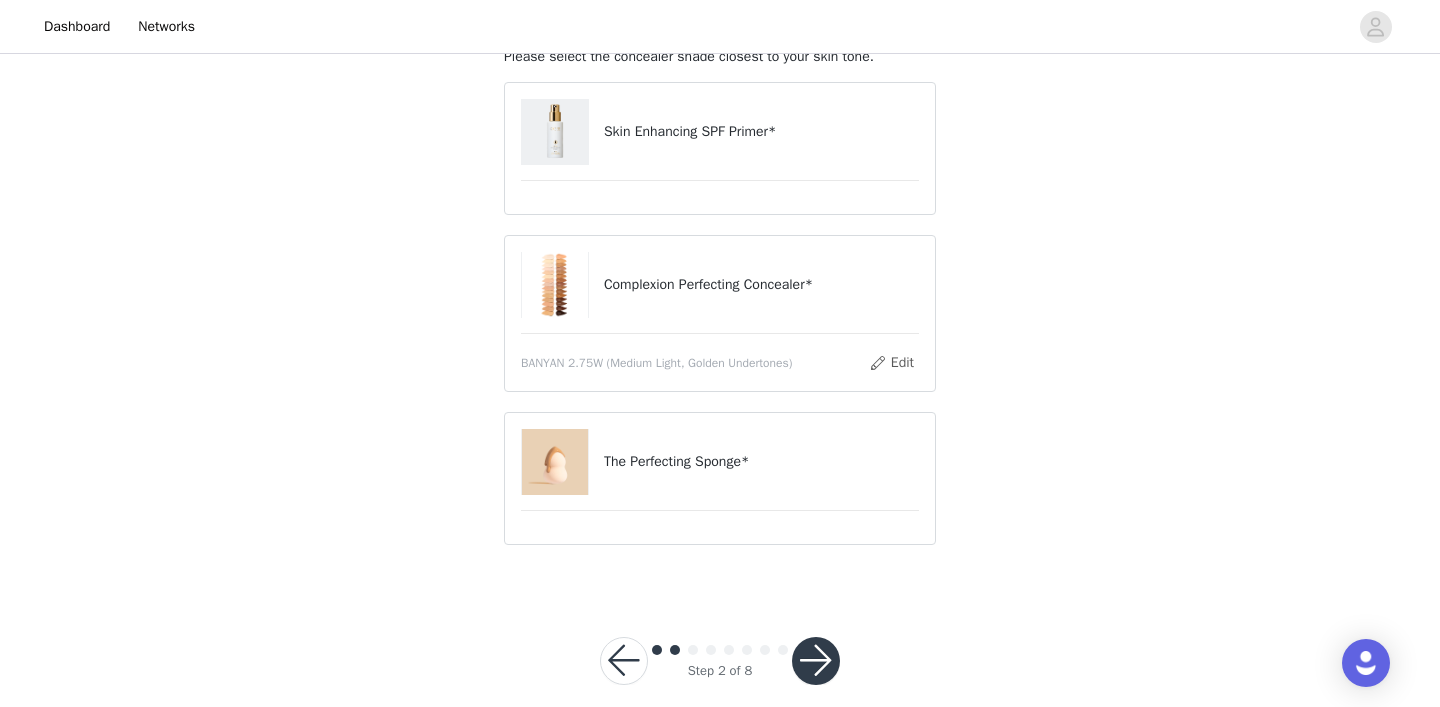 click at bounding box center [816, 661] 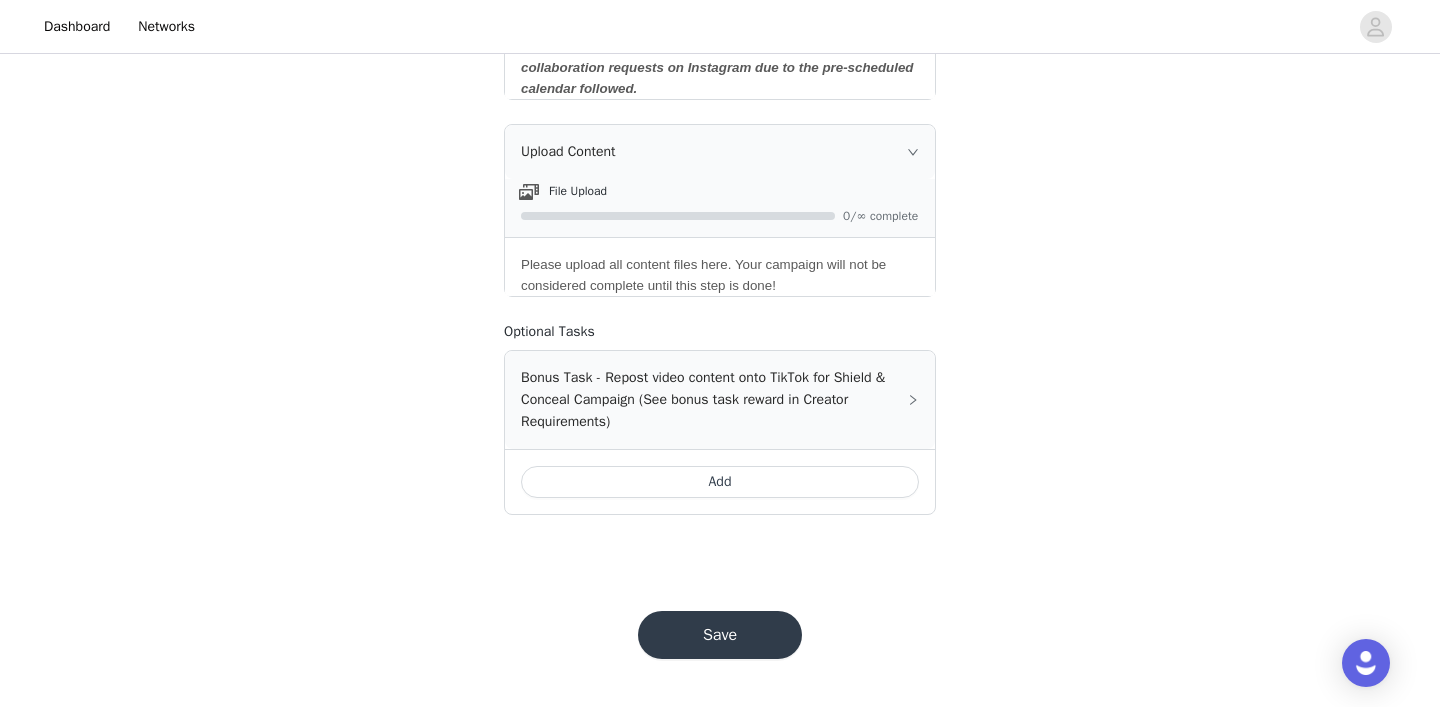 scroll, scrollTop: 1356, scrollLeft: 0, axis: vertical 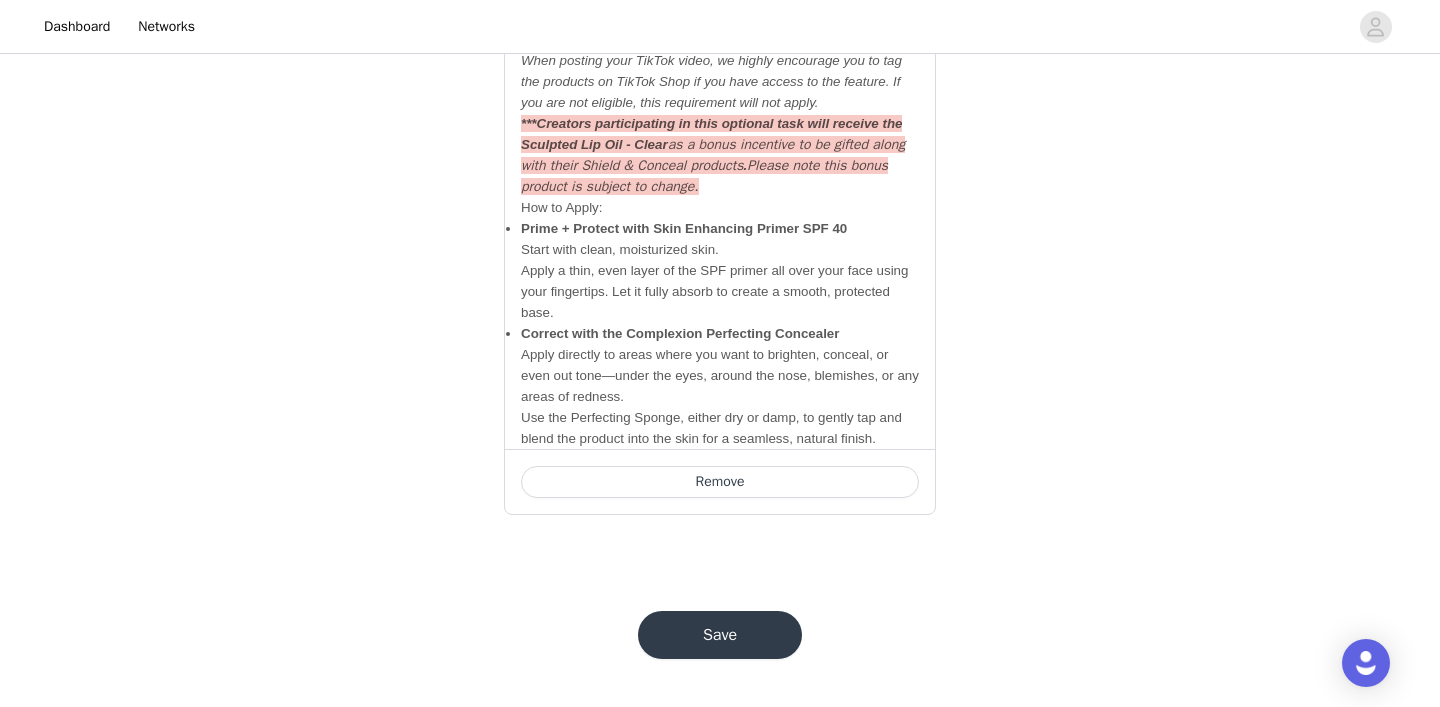 click on "Save" at bounding box center (720, 635) 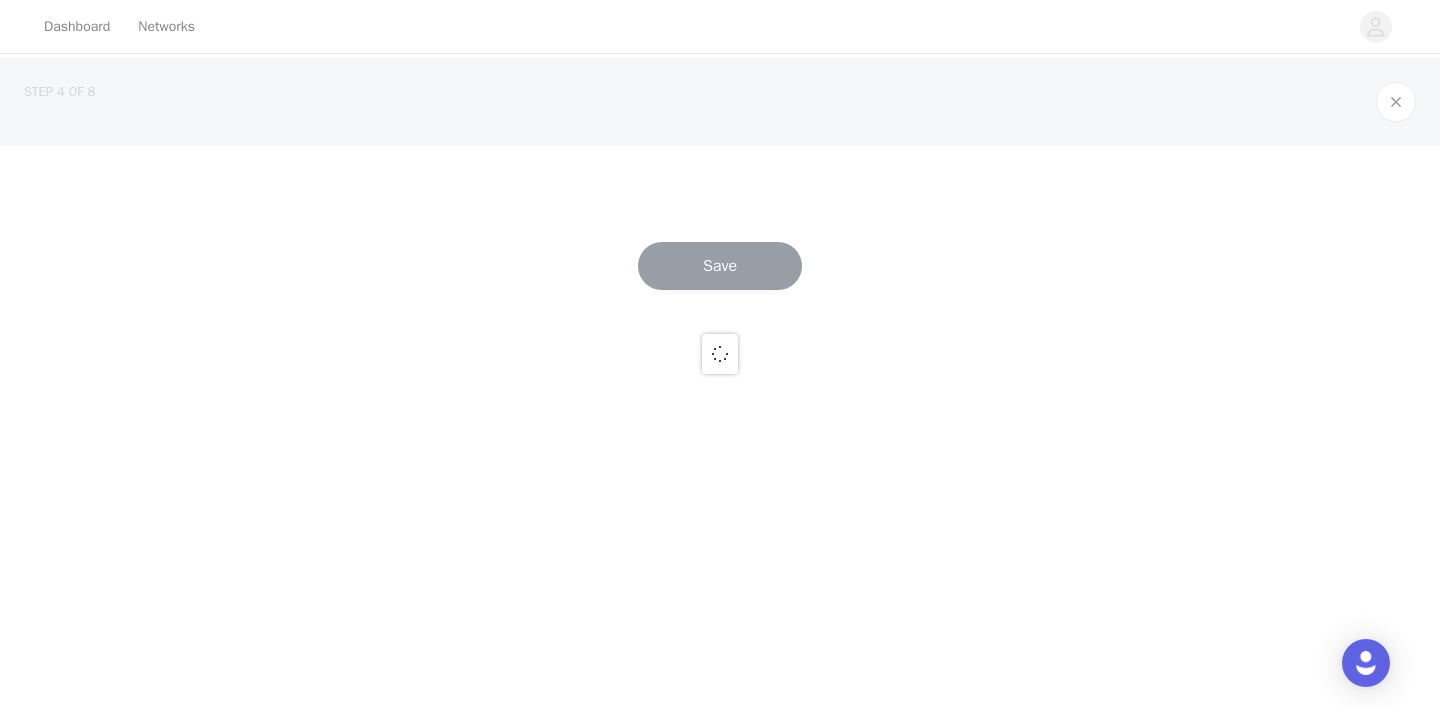 scroll, scrollTop: 0, scrollLeft: 0, axis: both 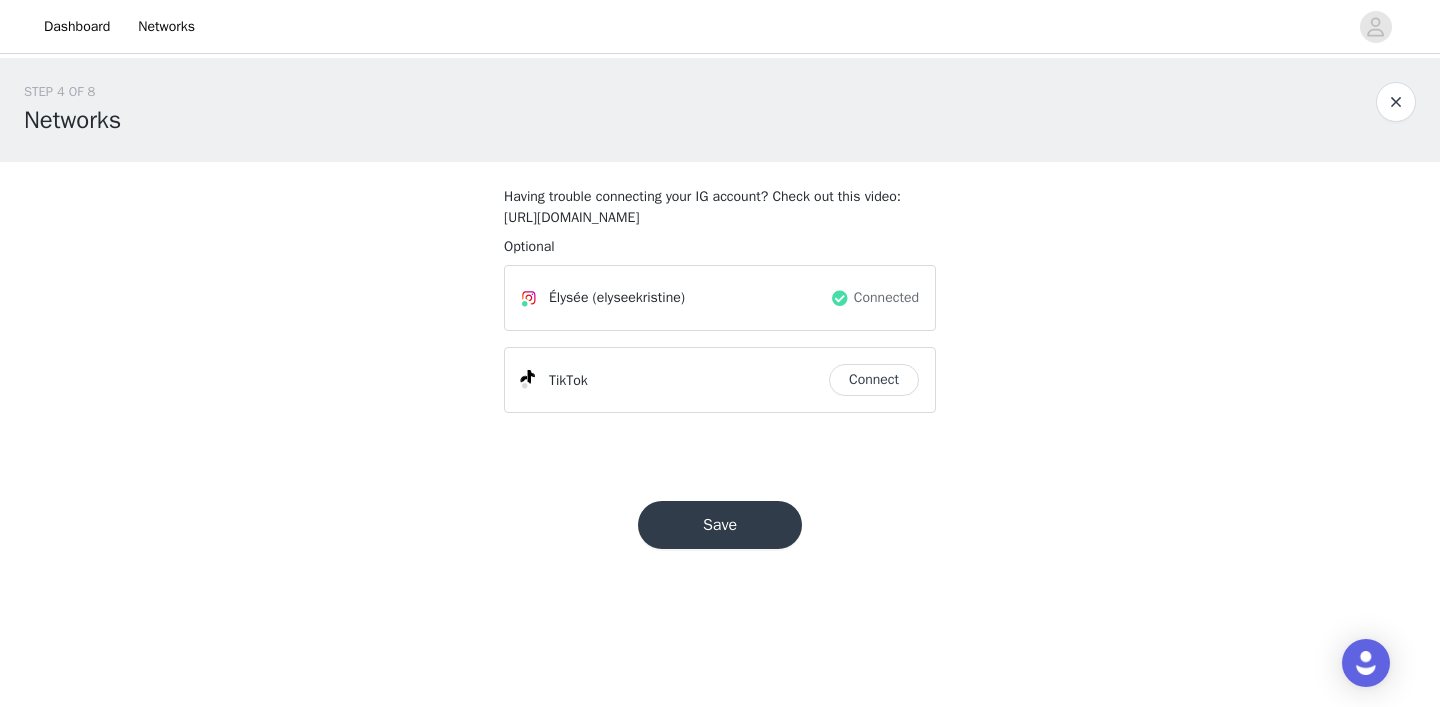 click on "Connect" at bounding box center (874, 380) 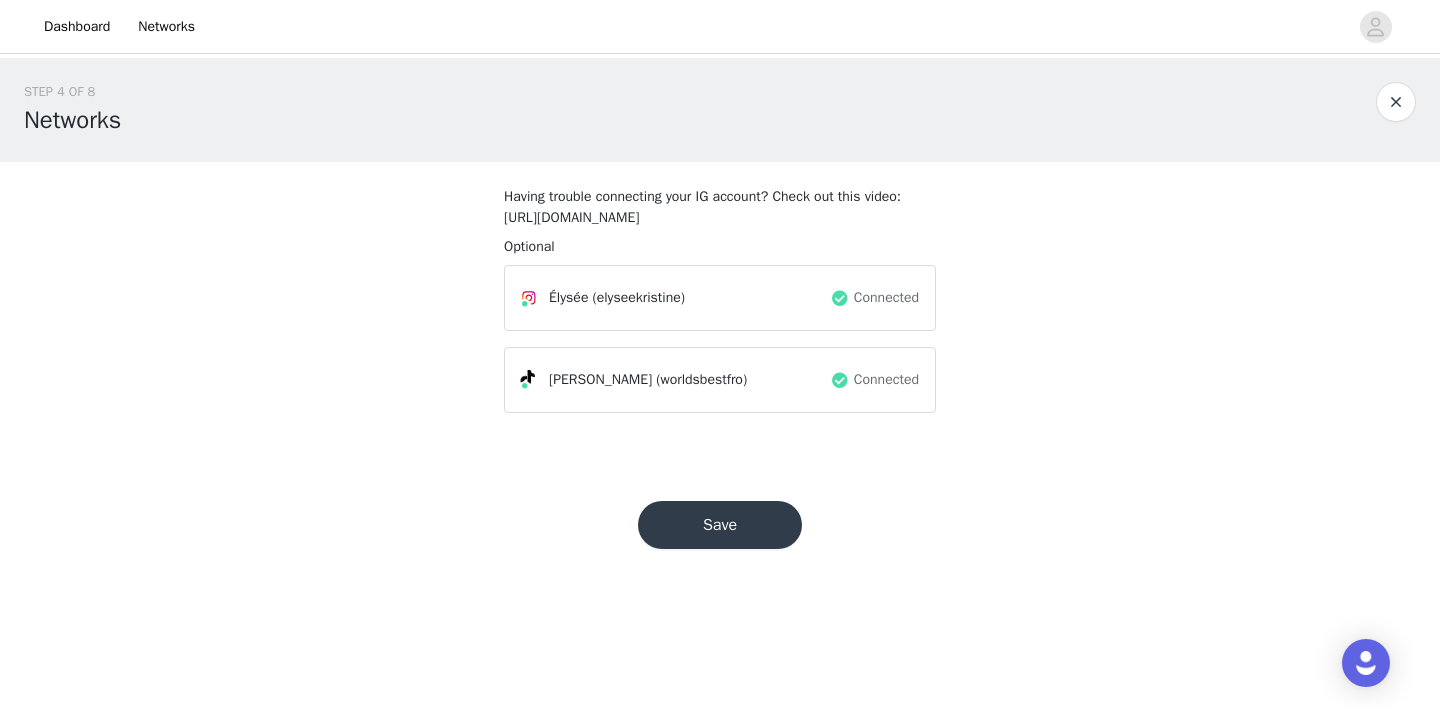 click on "Save" at bounding box center [720, 525] 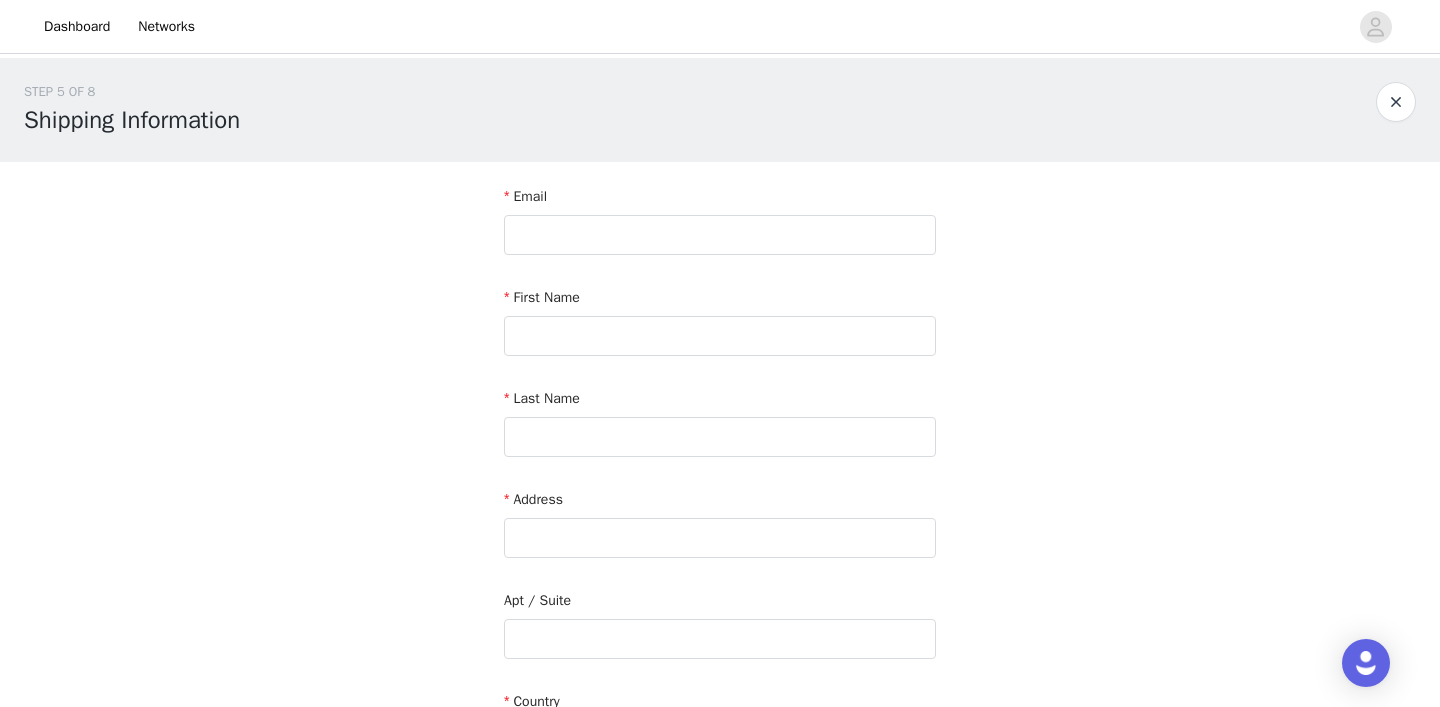 scroll, scrollTop: 22, scrollLeft: 0, axis: vertical 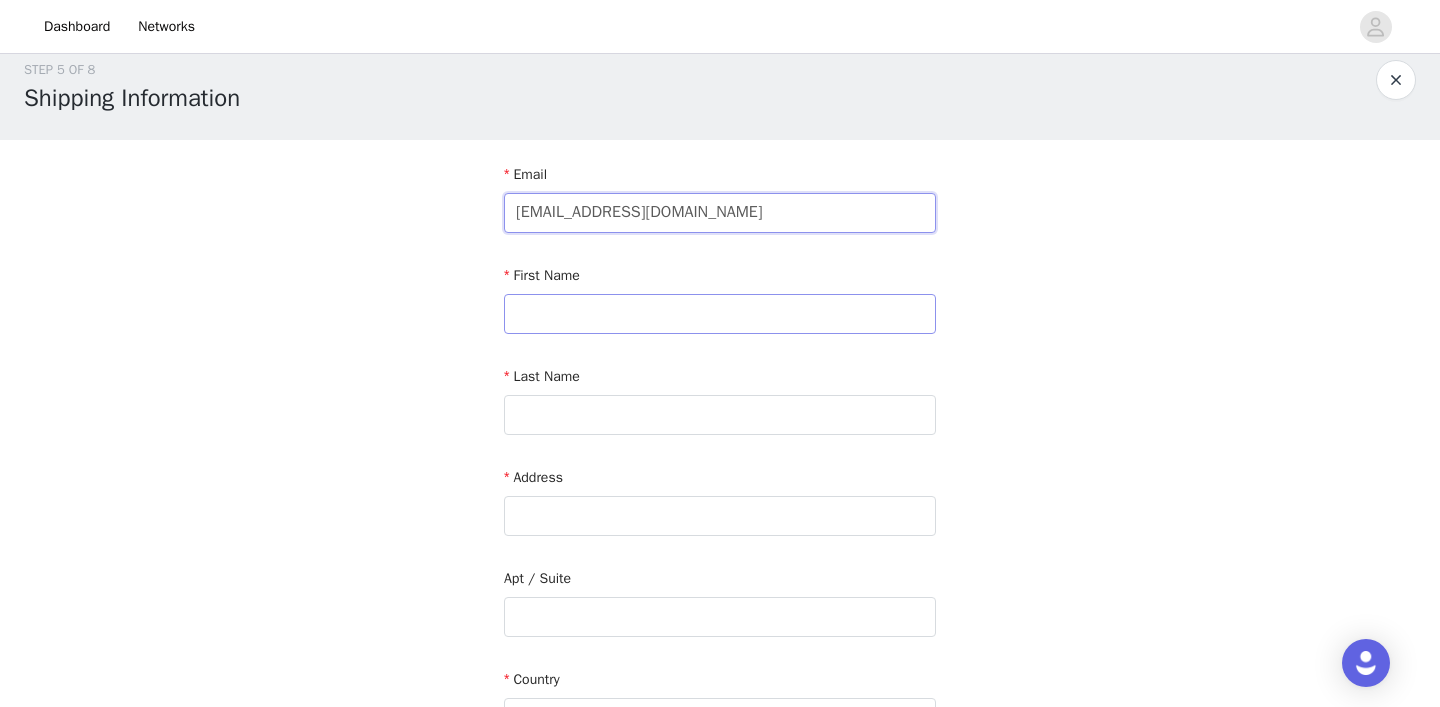 type on "elyseedonaghy@gmail.com" 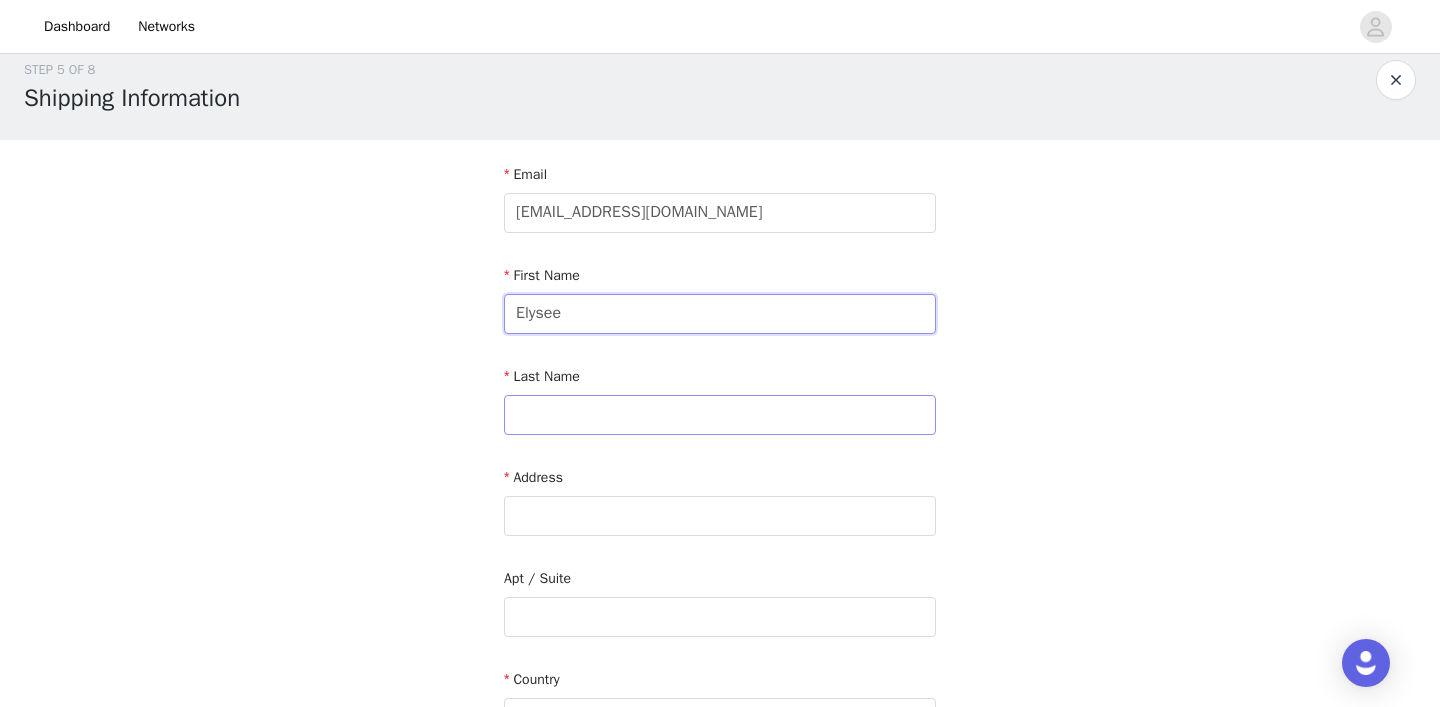 type on "Elysee" 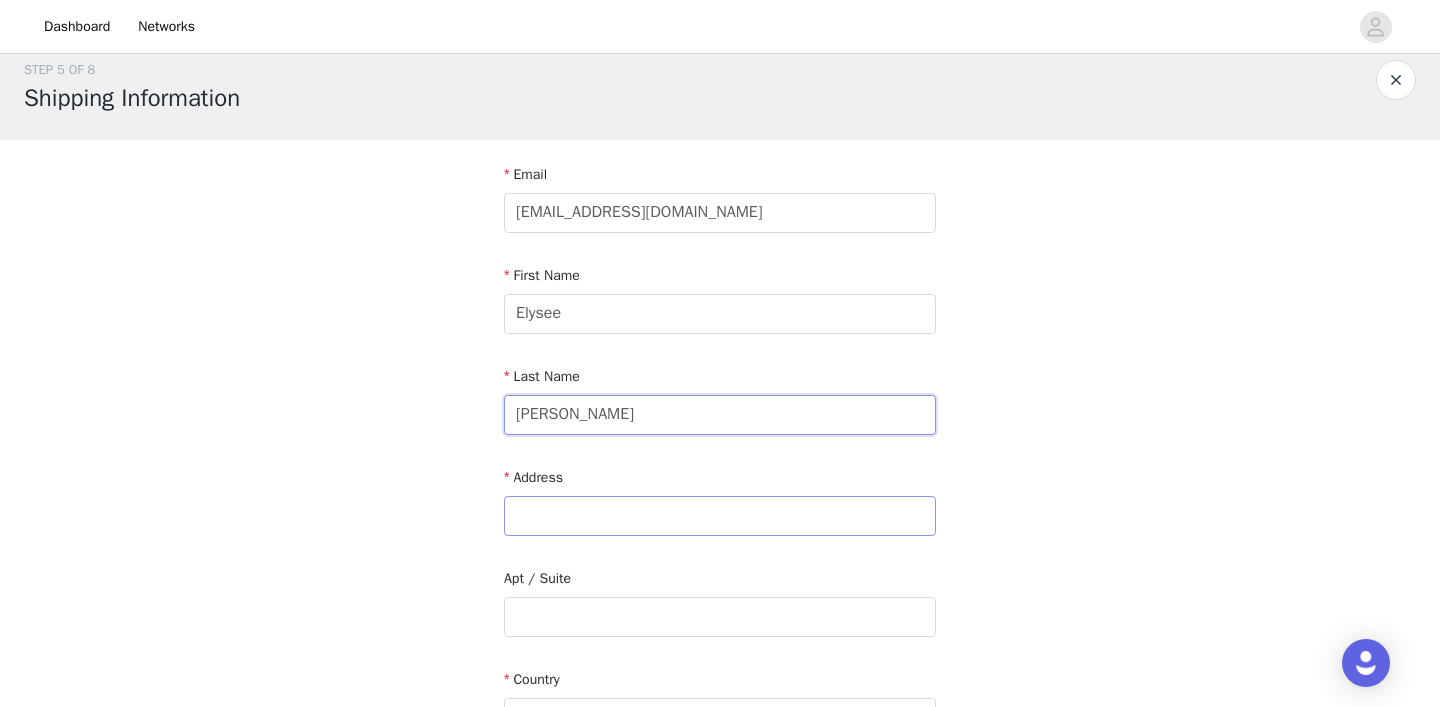 type on "Donaghy" 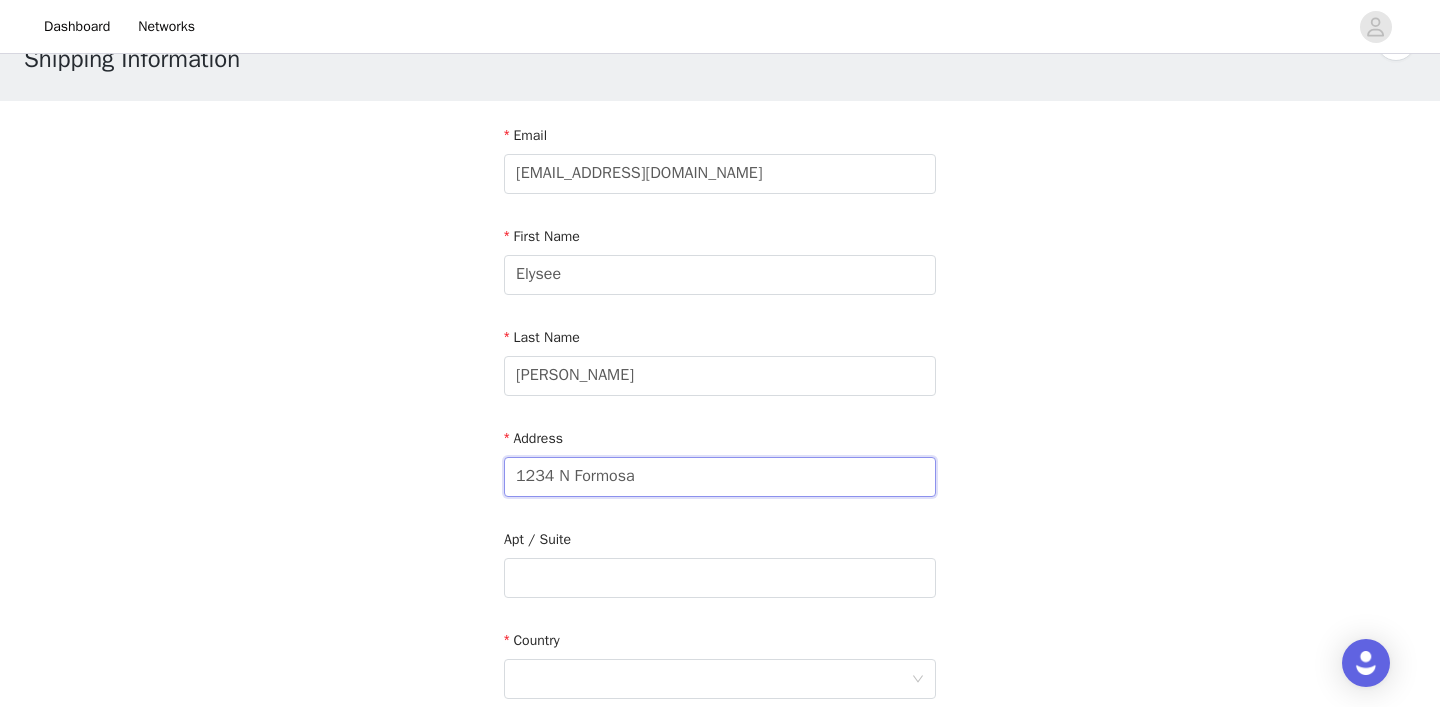 scroll, scrollTop: 119, scrollLeft: 0, axis: vertical 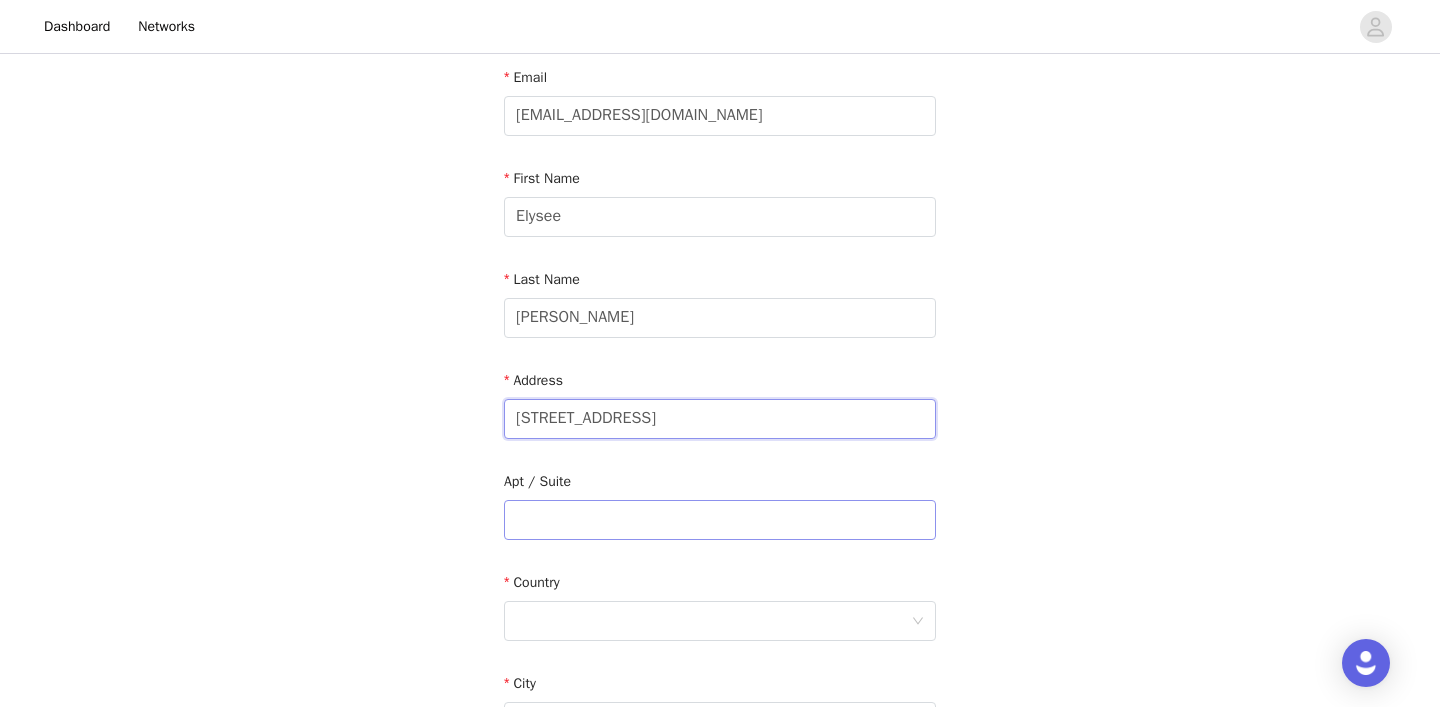 type on "1234 N Formosa Ave" 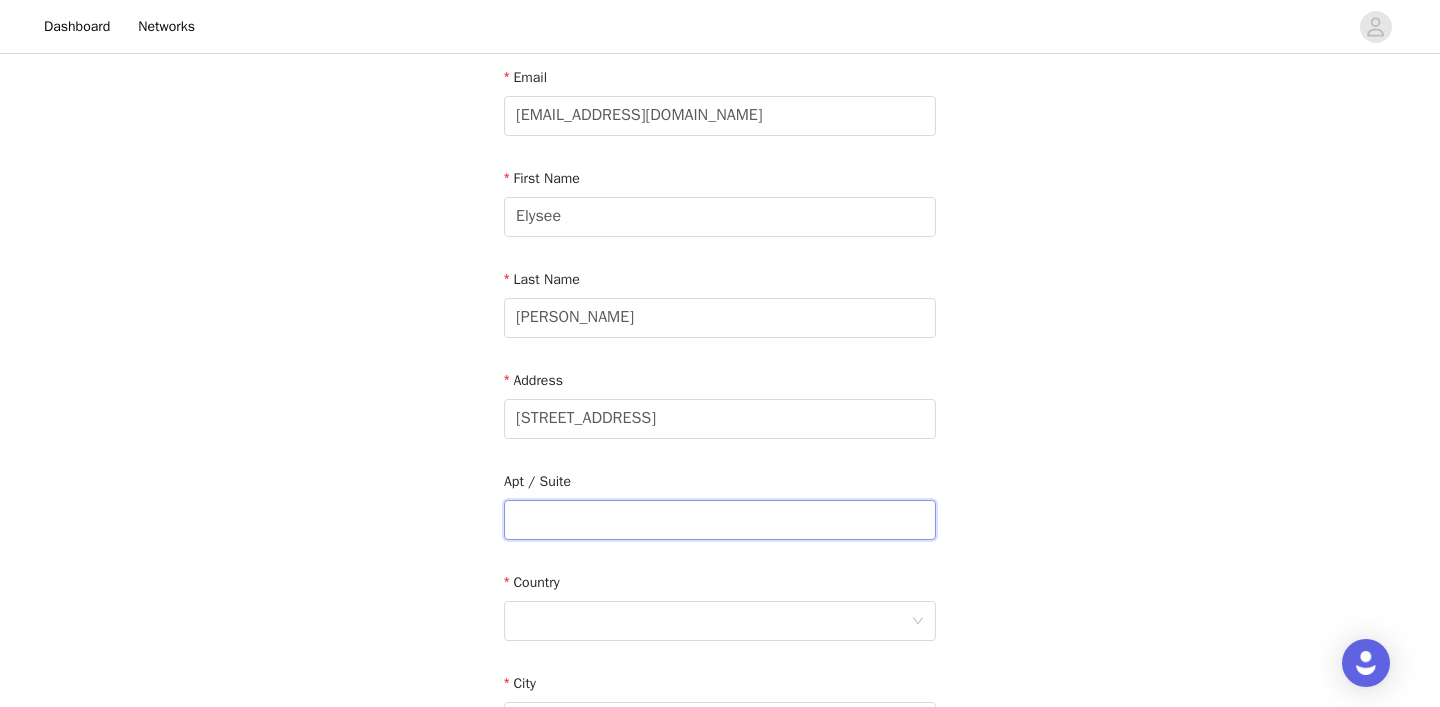click at bounding box center [720, 520] 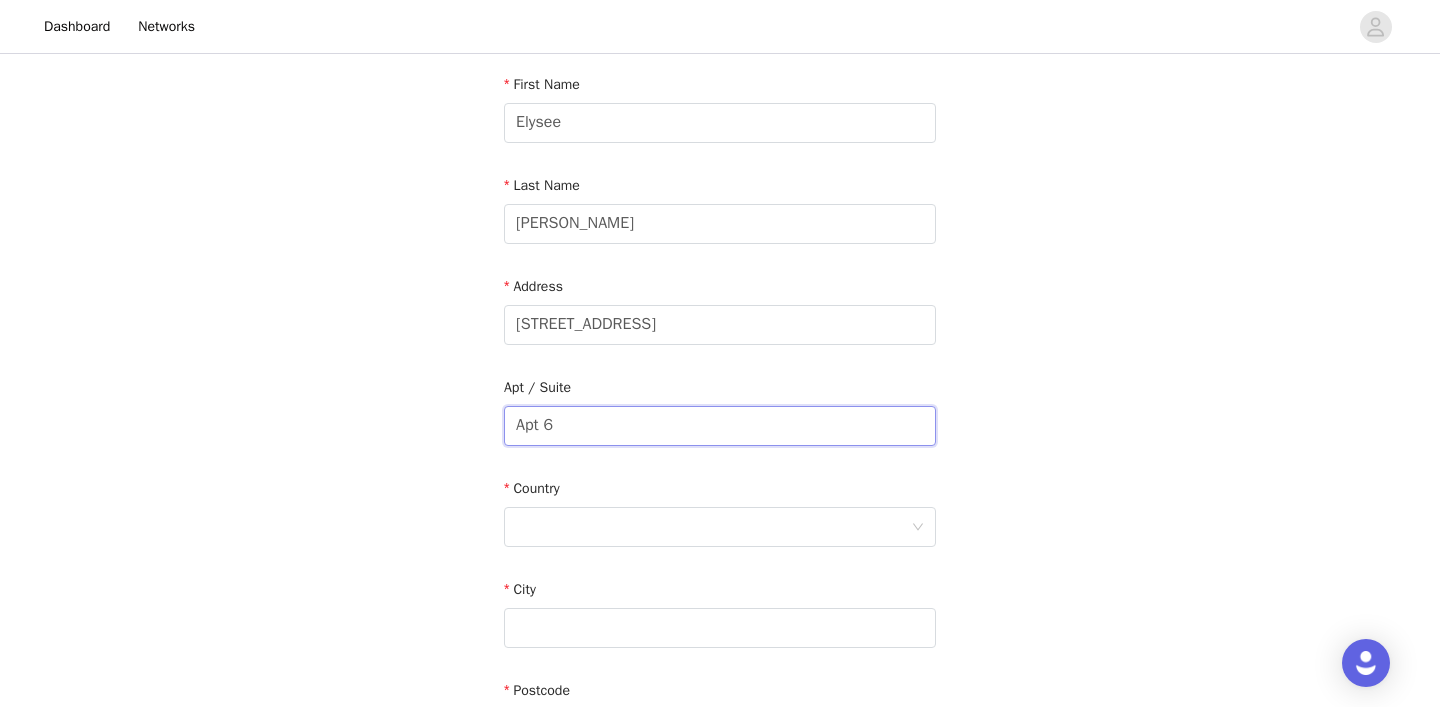 scroll, scrollTop: 217, scrollLeft: 0, axis: vertical 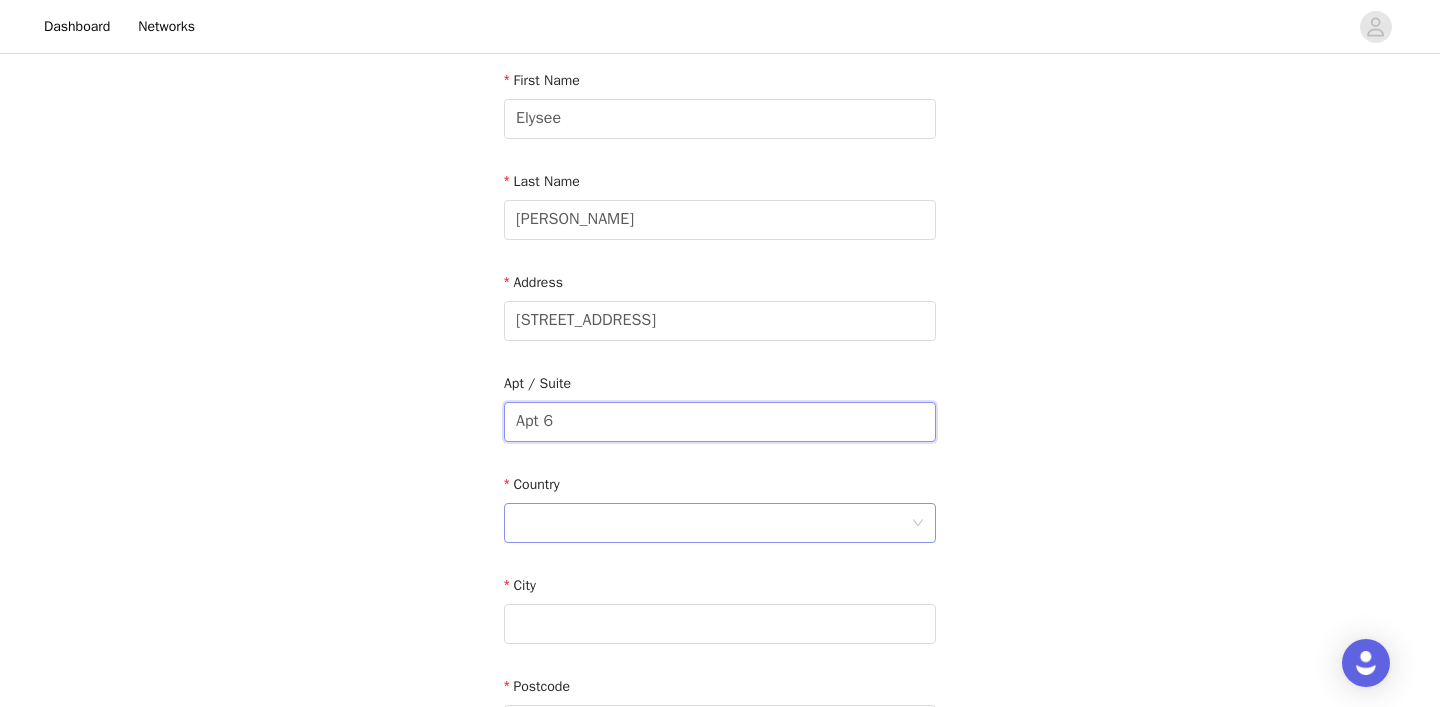 type on "Apt 6" 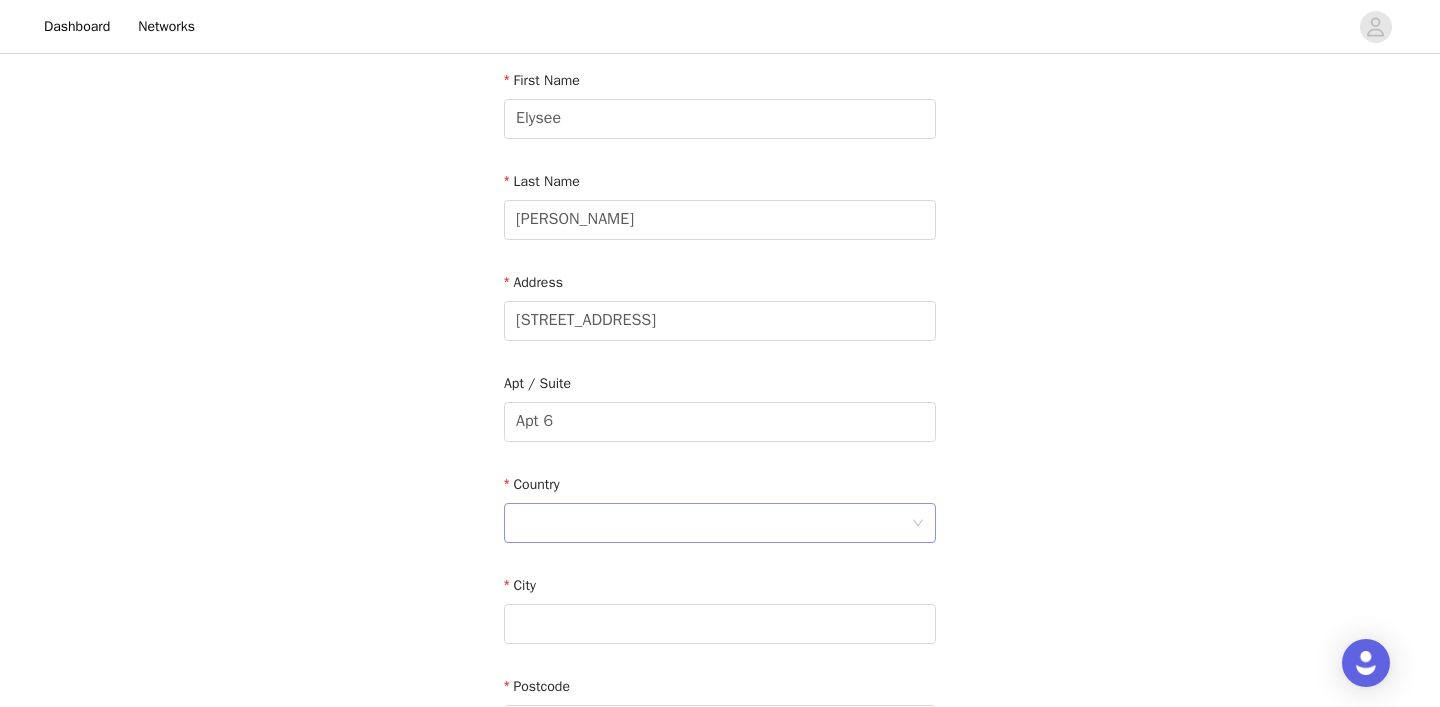 click at bounding box center (713, 523) 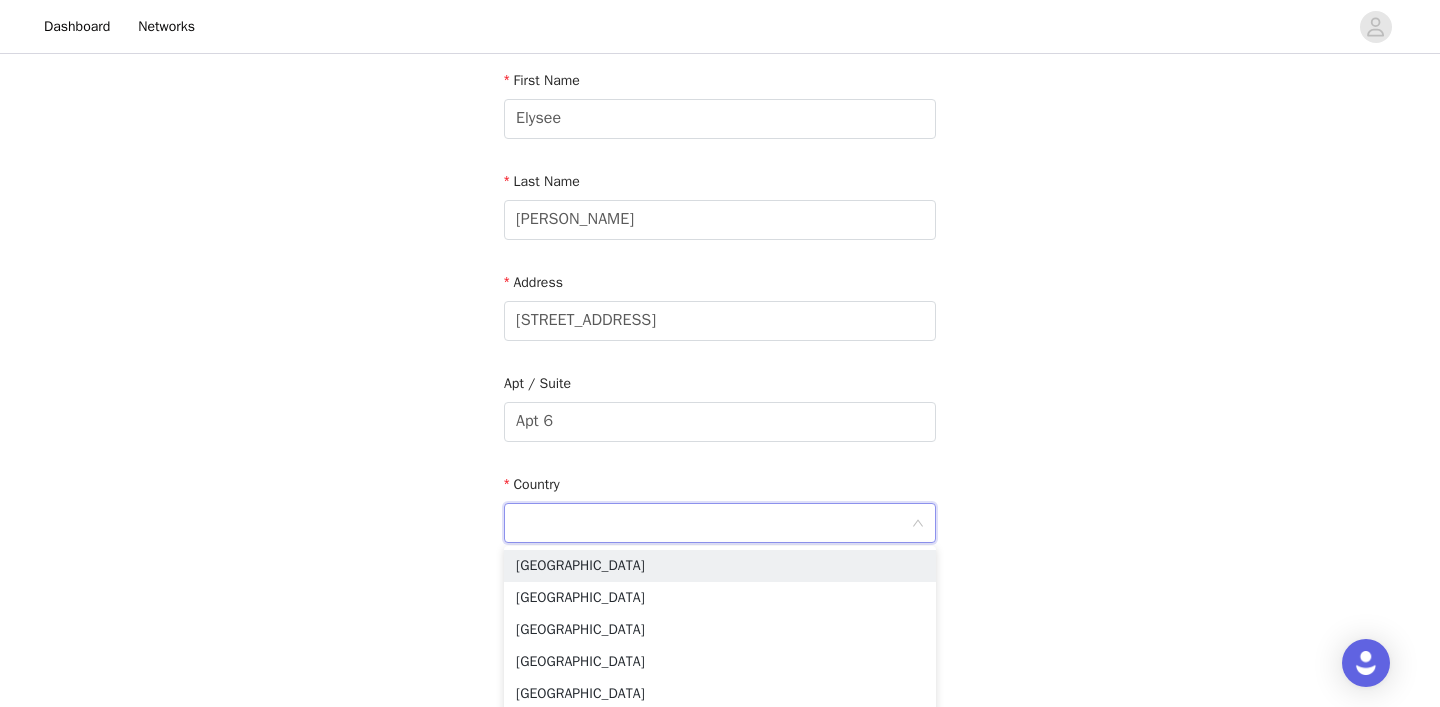 click at bounding box center (713, 523) 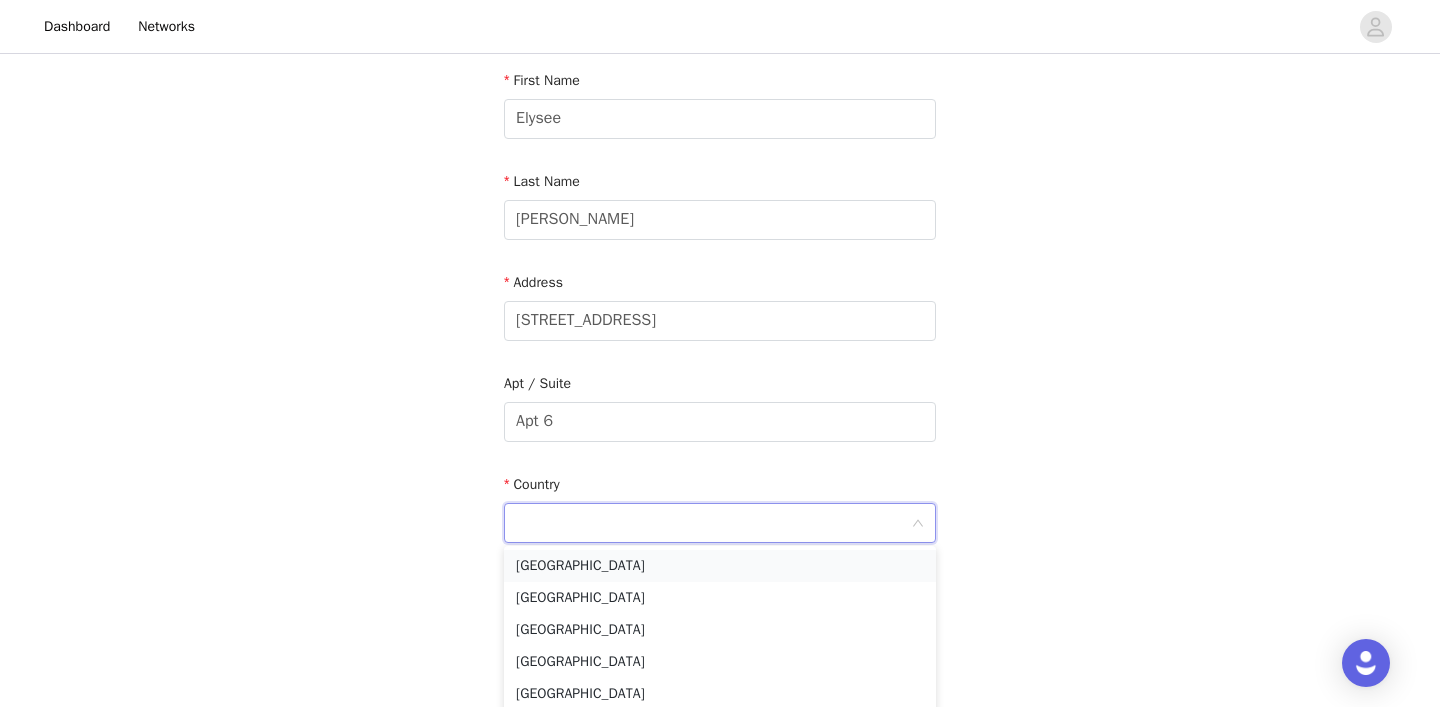 click on "[GEOGRAPHIC_DATA]" at bounding box center [720, 566] 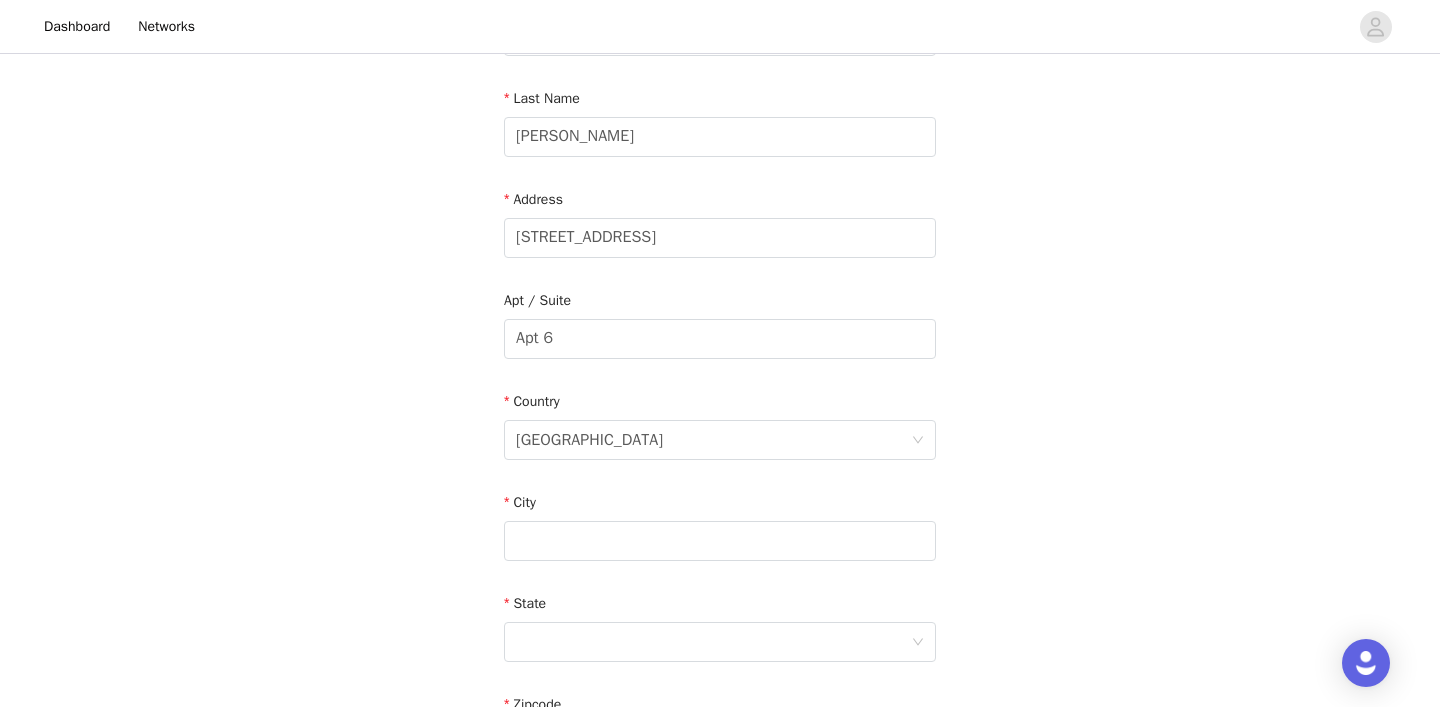 scroll, scrollTop: 311, scrollLeft: 0, axis: vertical 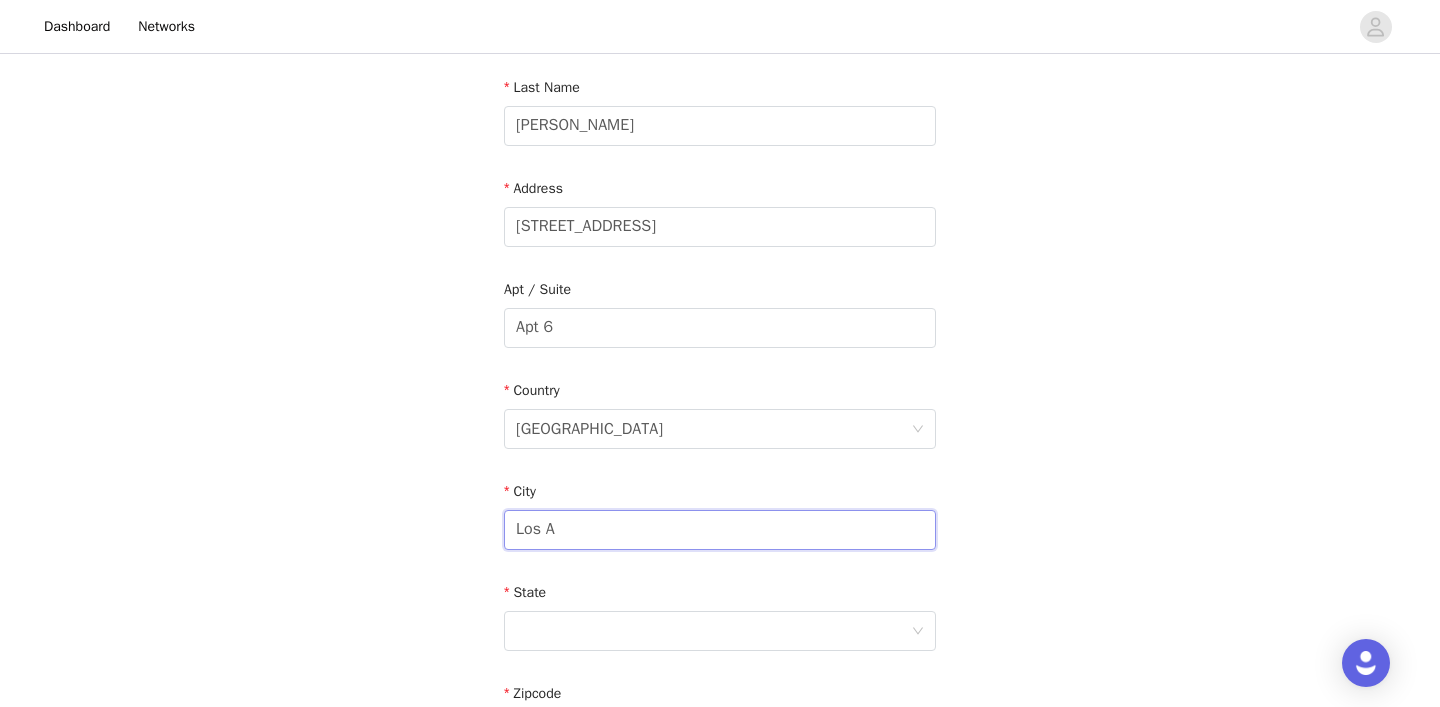 drag, startPoint x: 630, startPoint y: 521, endPoint x: 610, endPoint y: 541, distance: 28.284271 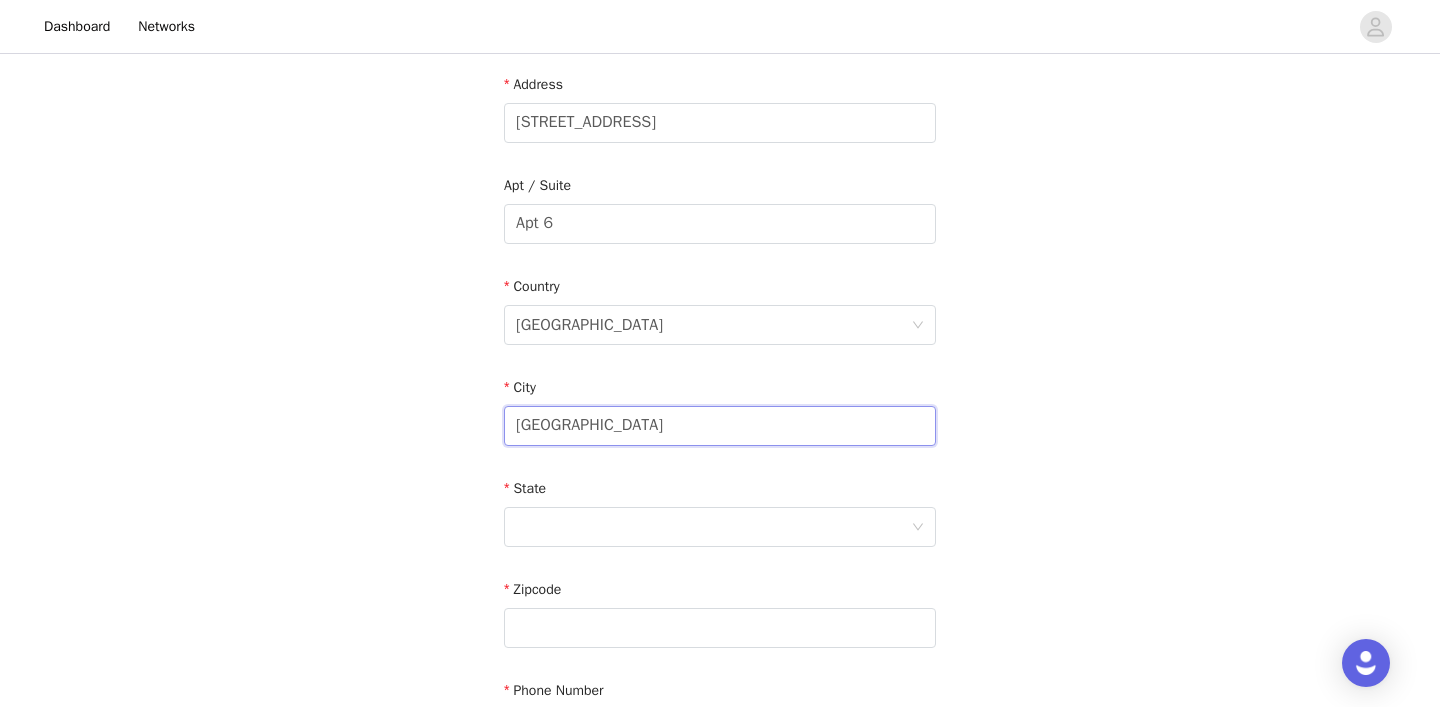 scroll, scrollTop: 428, scrollLeft: 0, axis: vertical 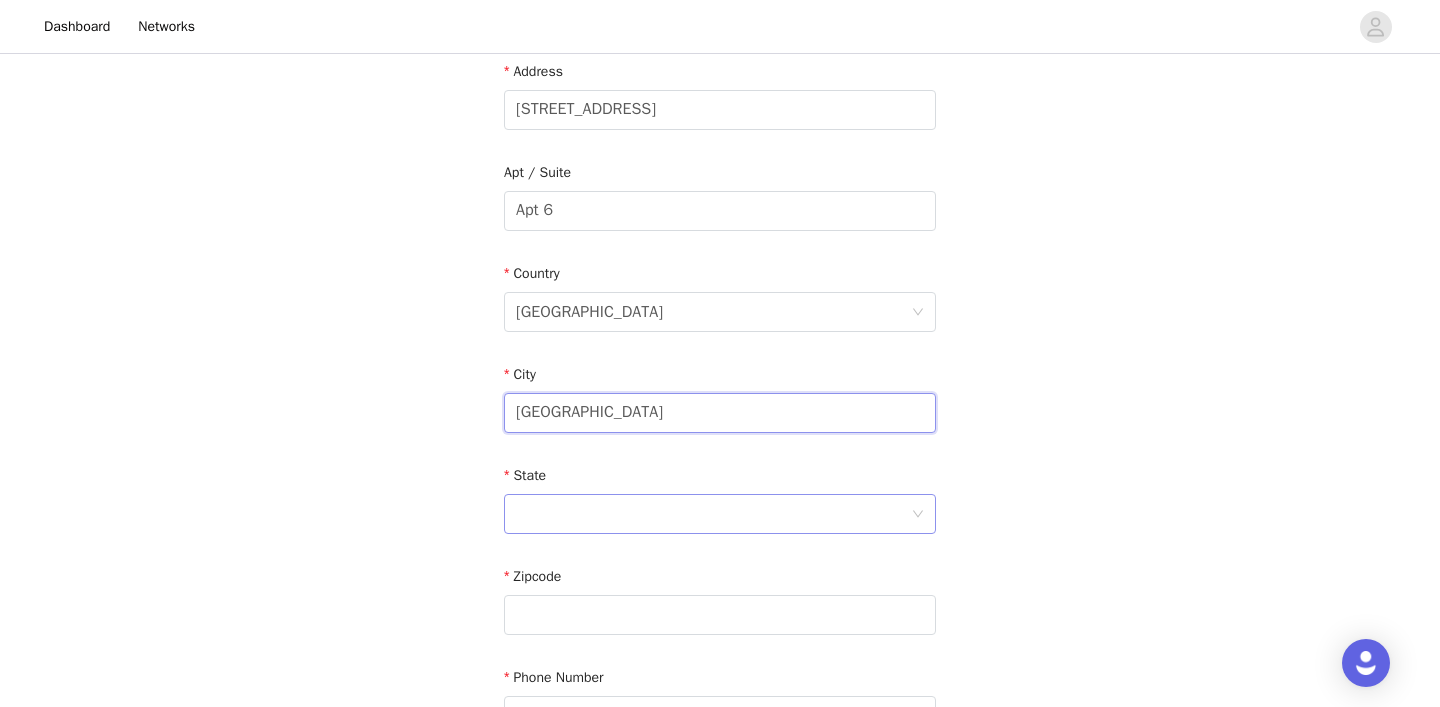 type on "Los Angeles" 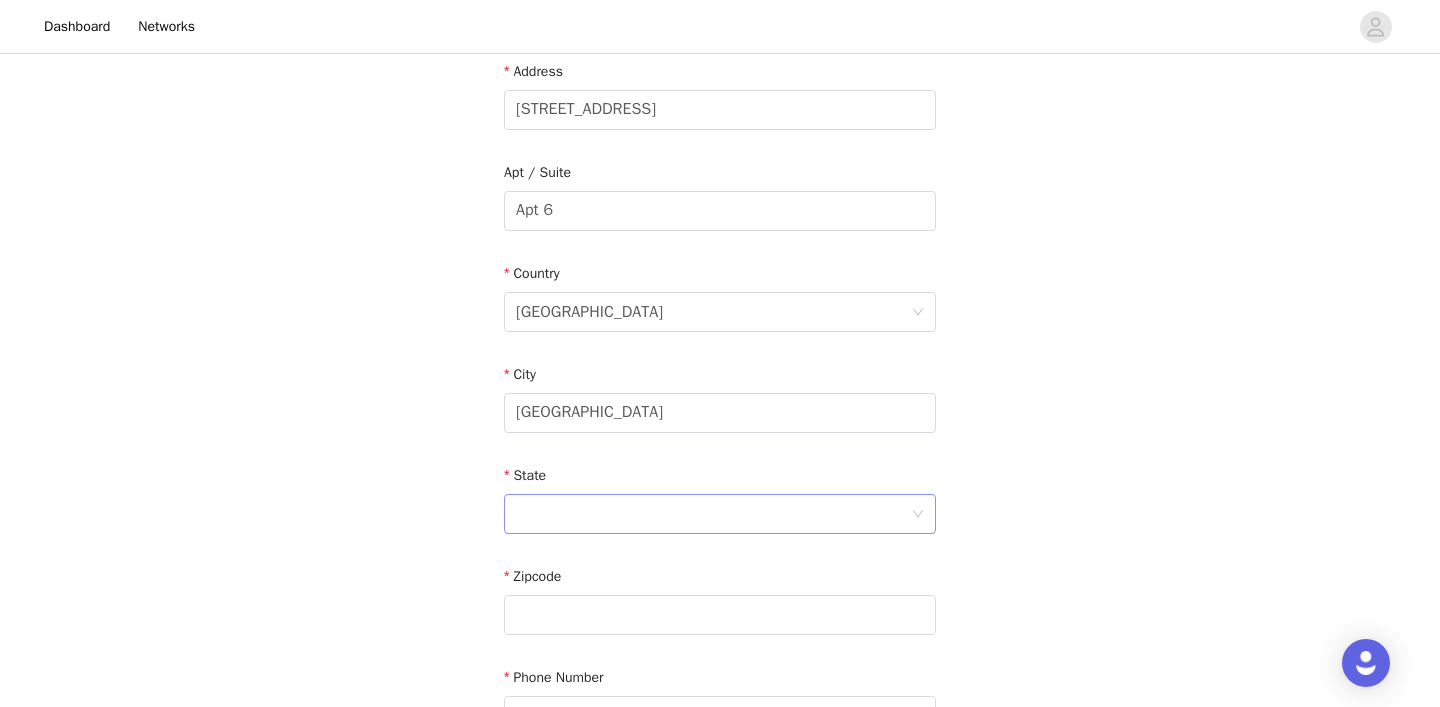 click at bounding box center (713, 514) 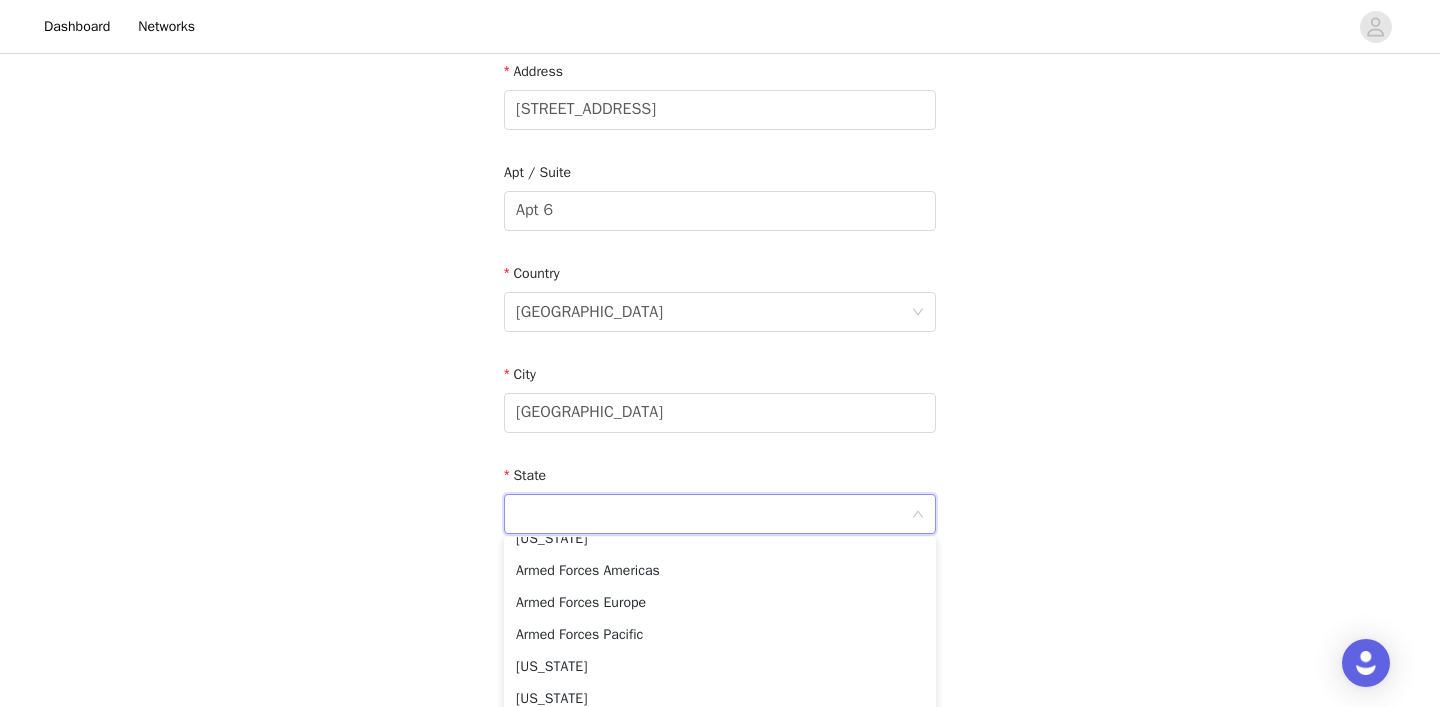 scroll, scrollTop: 168, scrollLeft: 0, axis: vertical 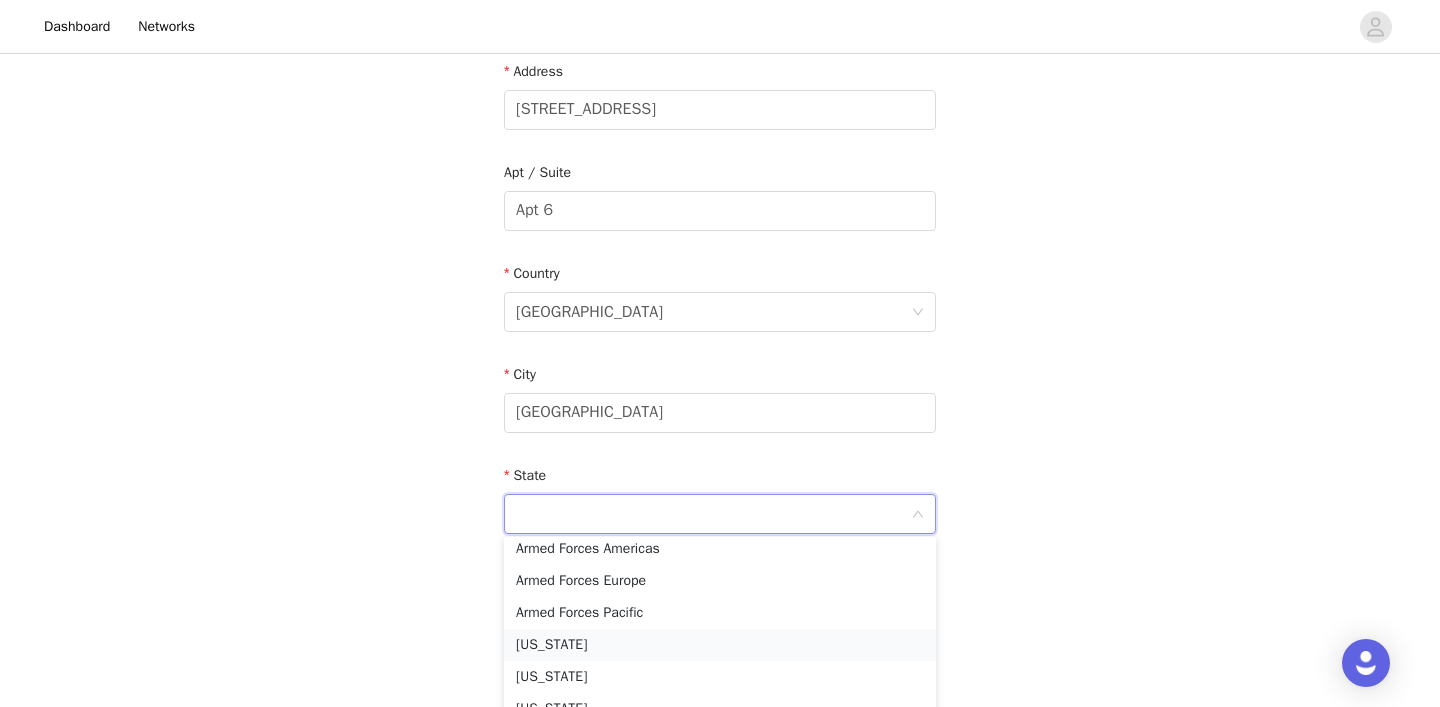 click on "California" at bounding box center [720, 645] 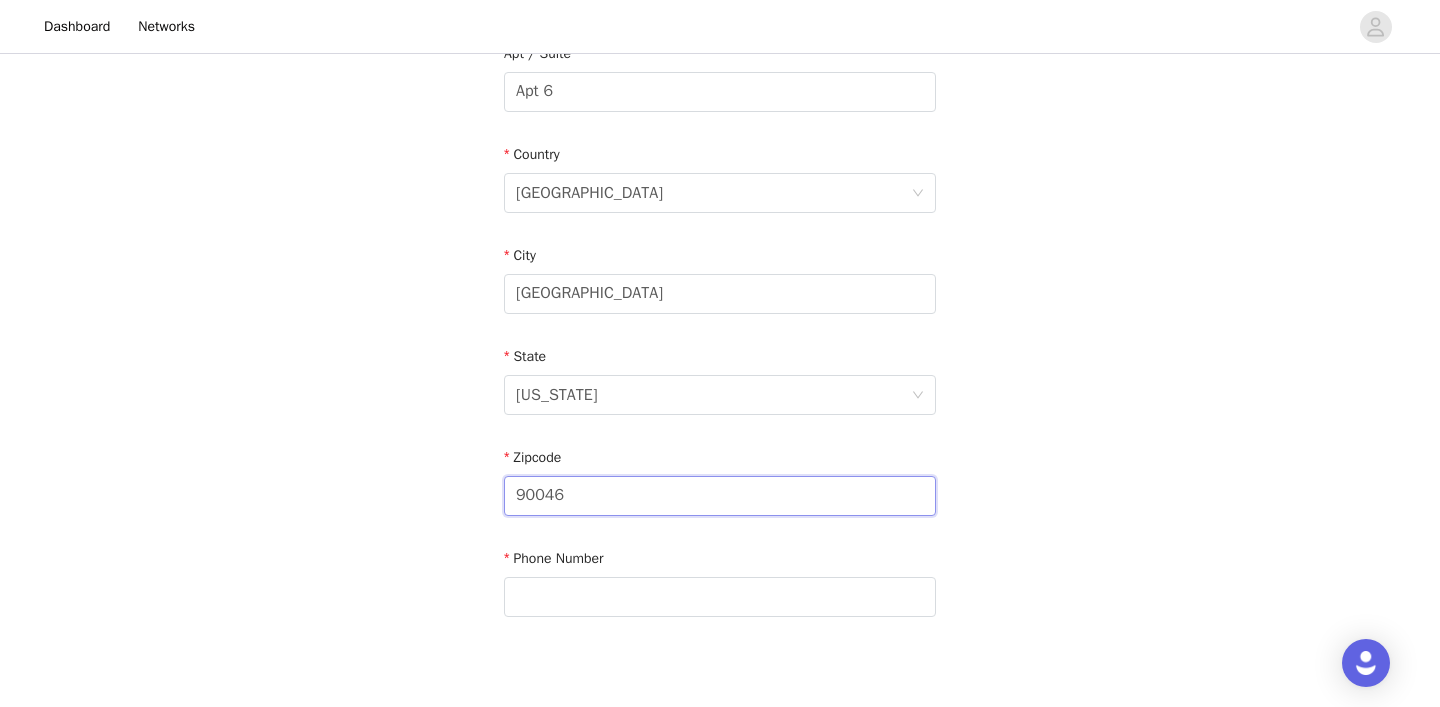 scroll, scrollTop: 620, scrollLeft: 0, axis: vertical 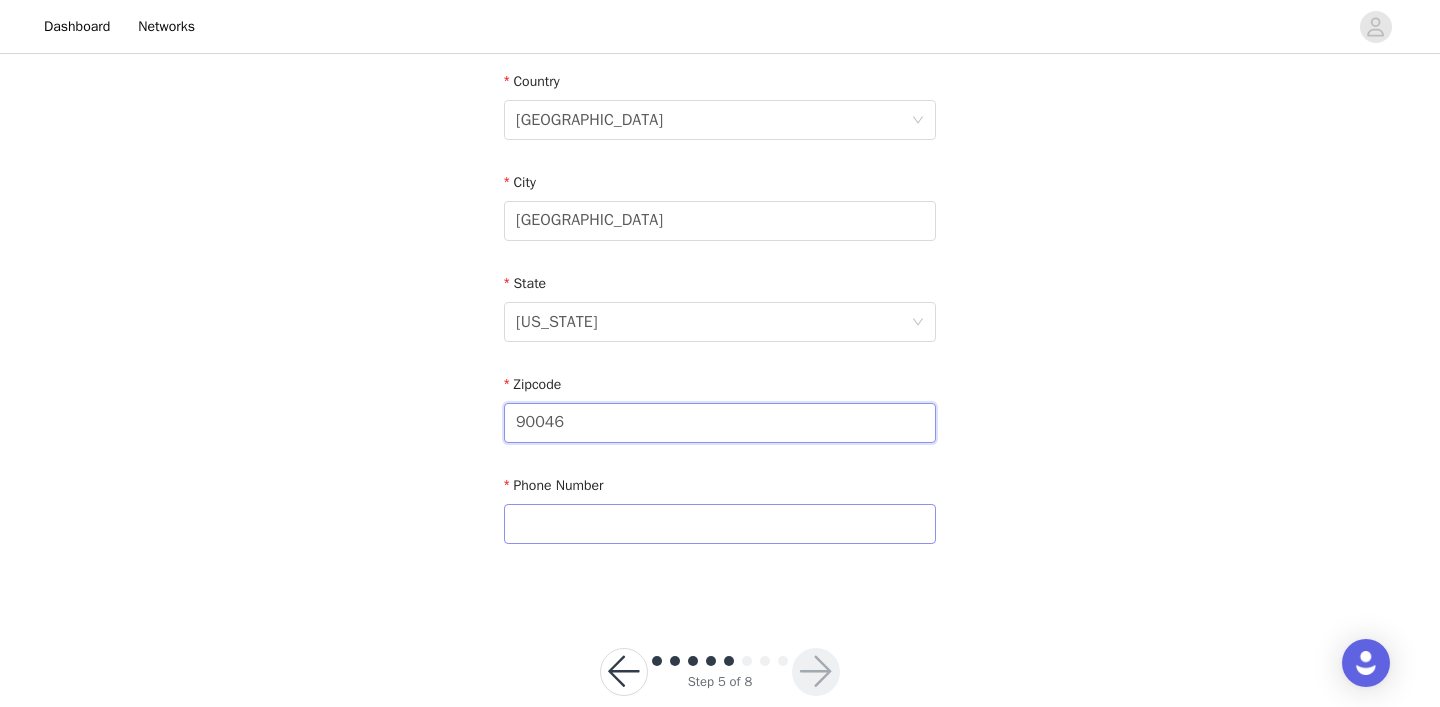 type on "90046" 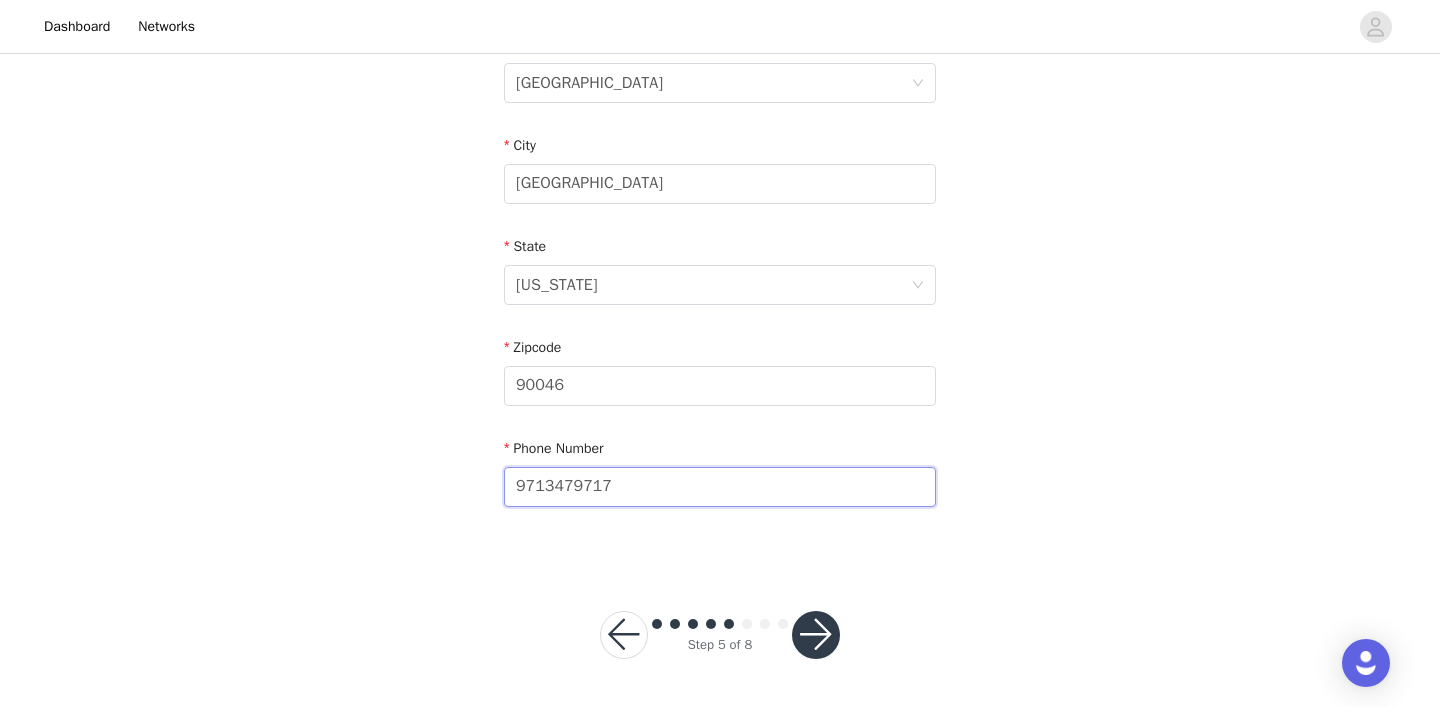 scroll, scrollTop: 656, scrollLeft: 0, axis: vertical 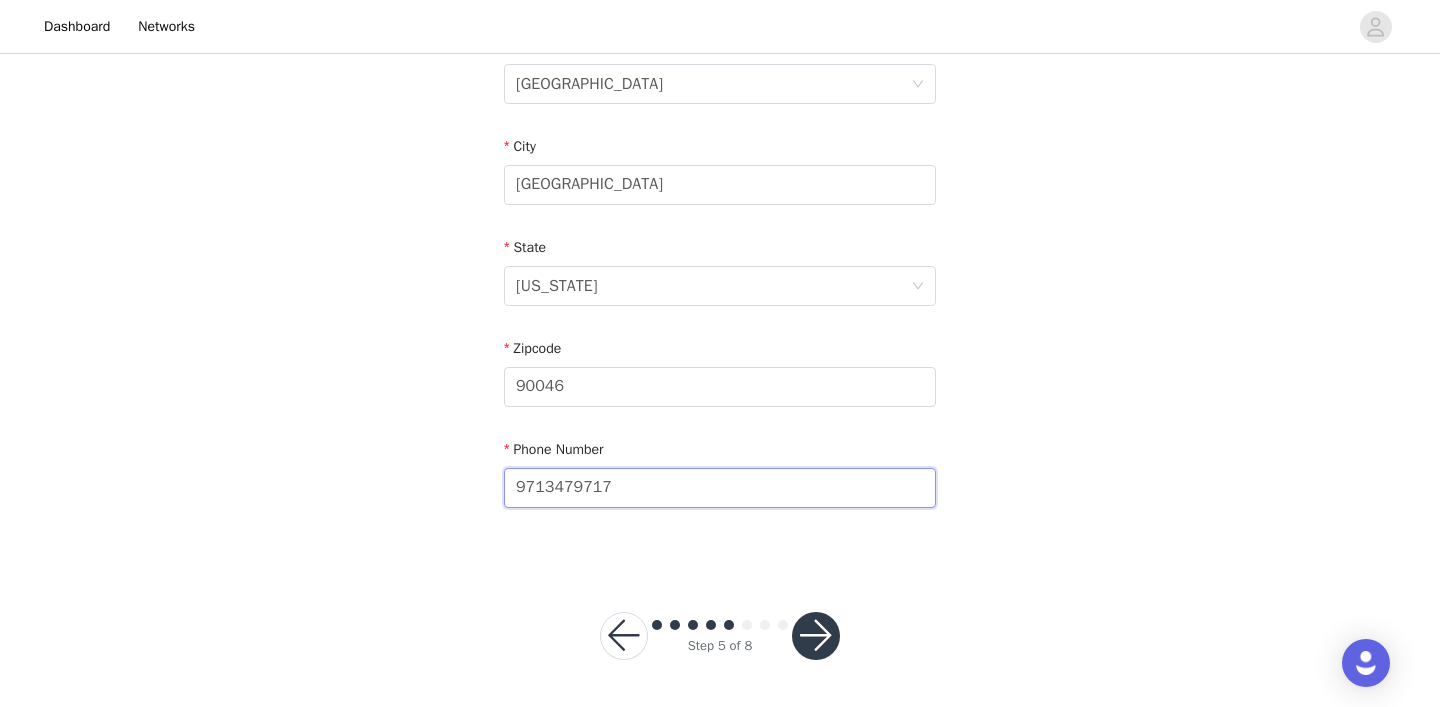 type on "9713479717" 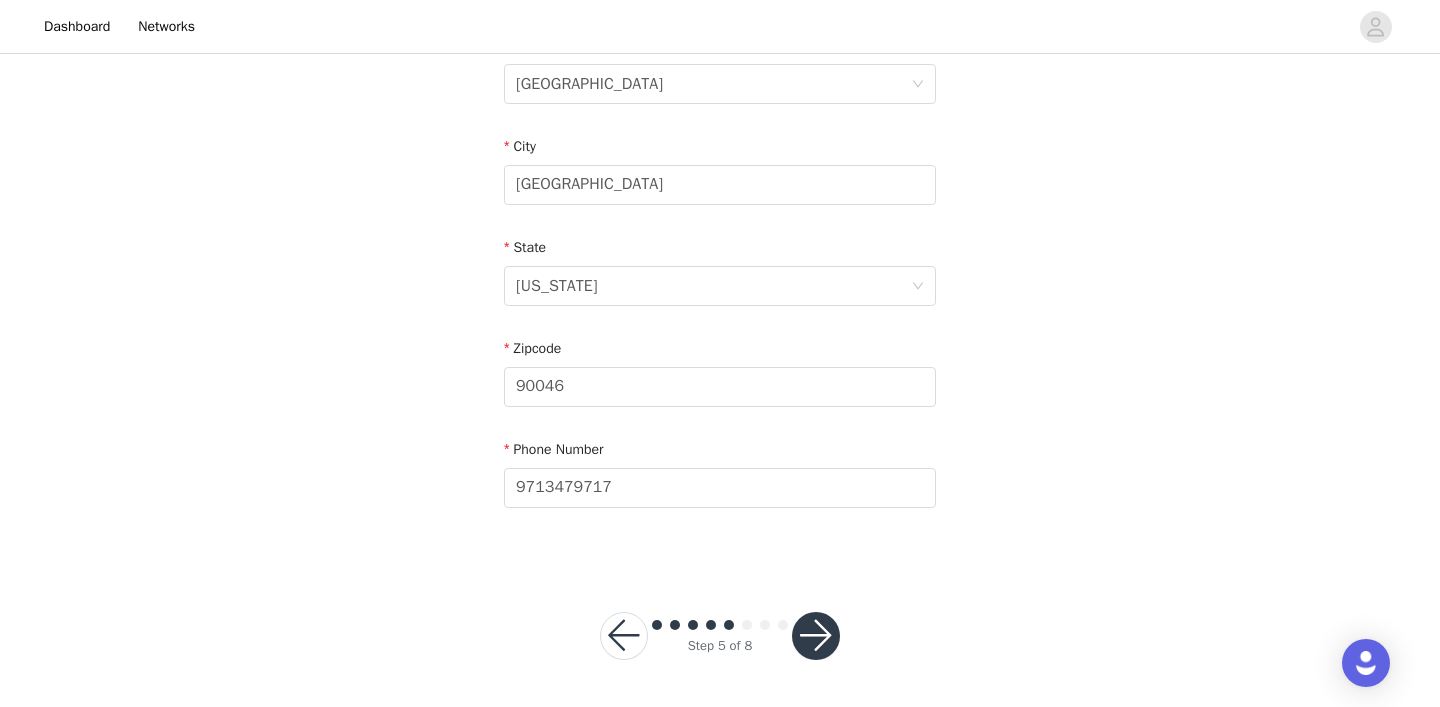 click at bounding box center [816, 636] 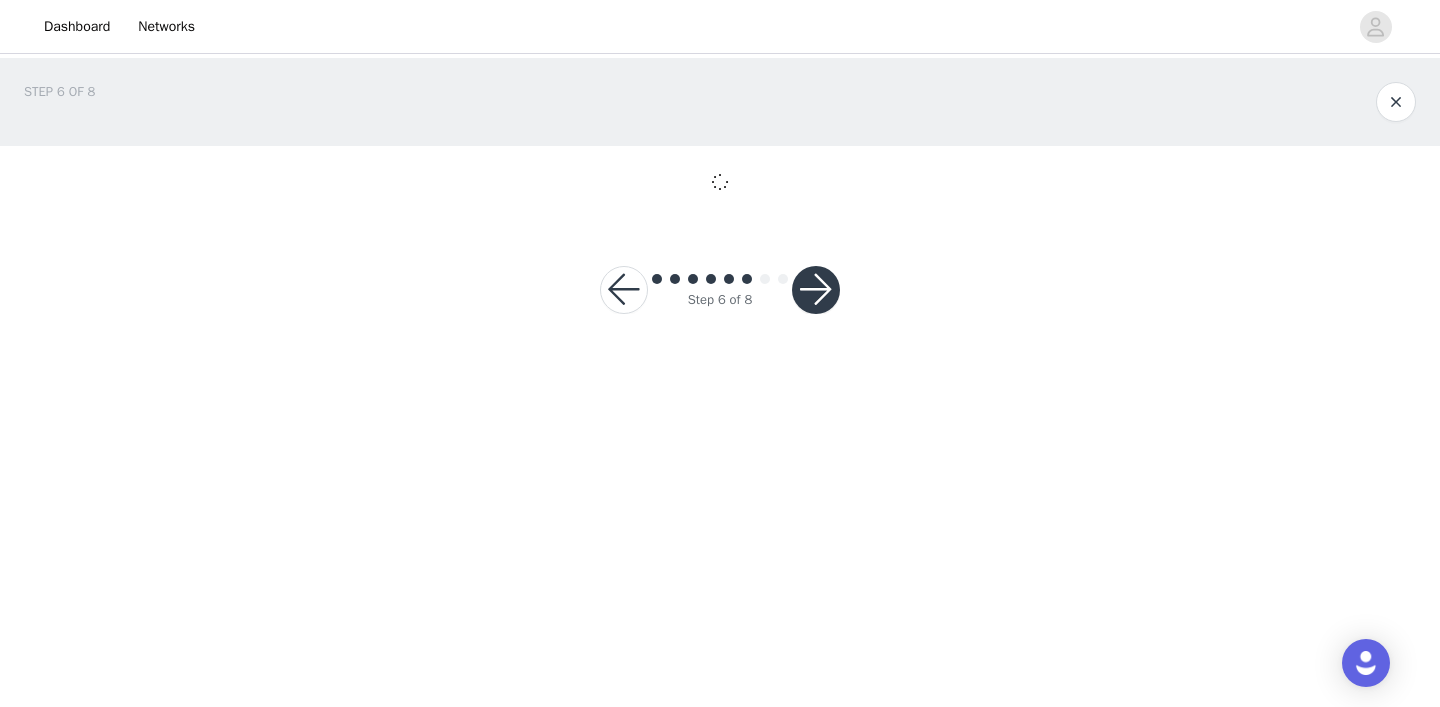 scroll, scrollTop: 0, scrollLeft: 0, axis: both 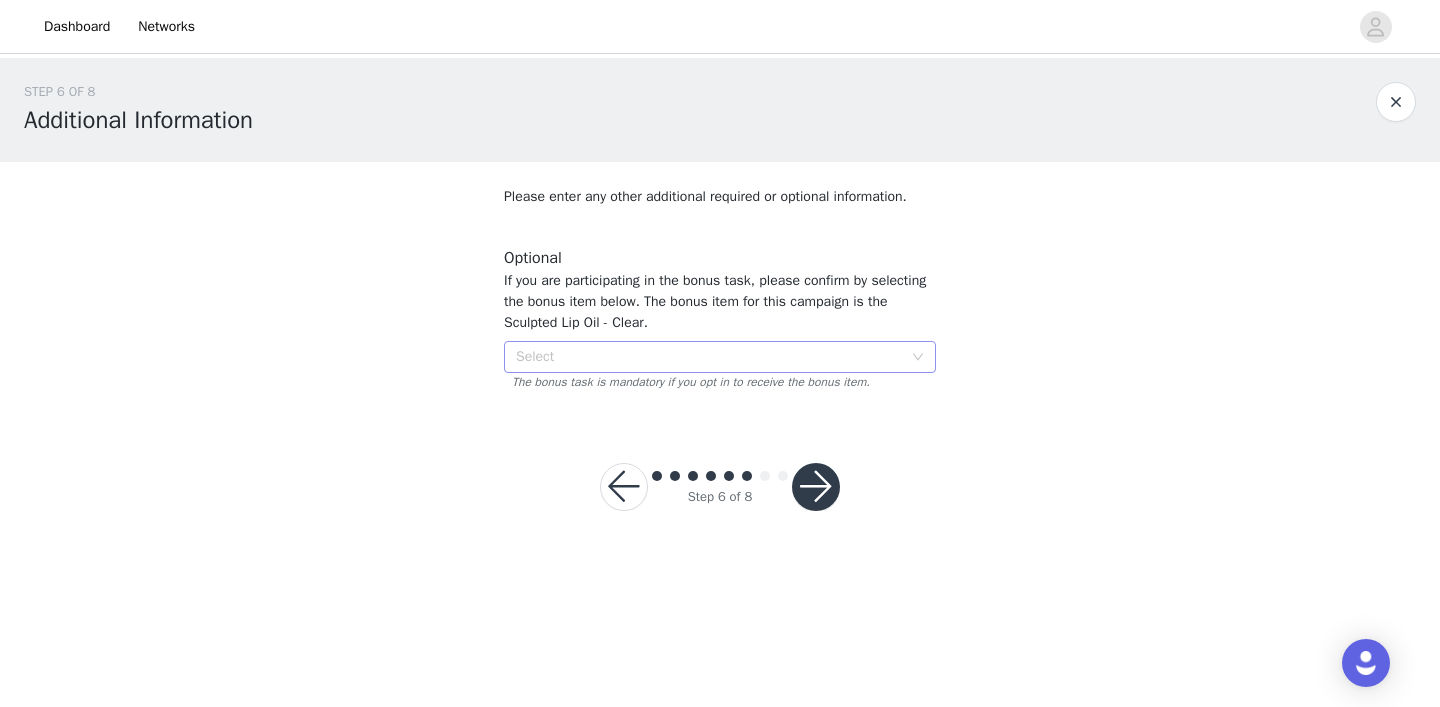 click on "Select" at bounding box center (709, 357) 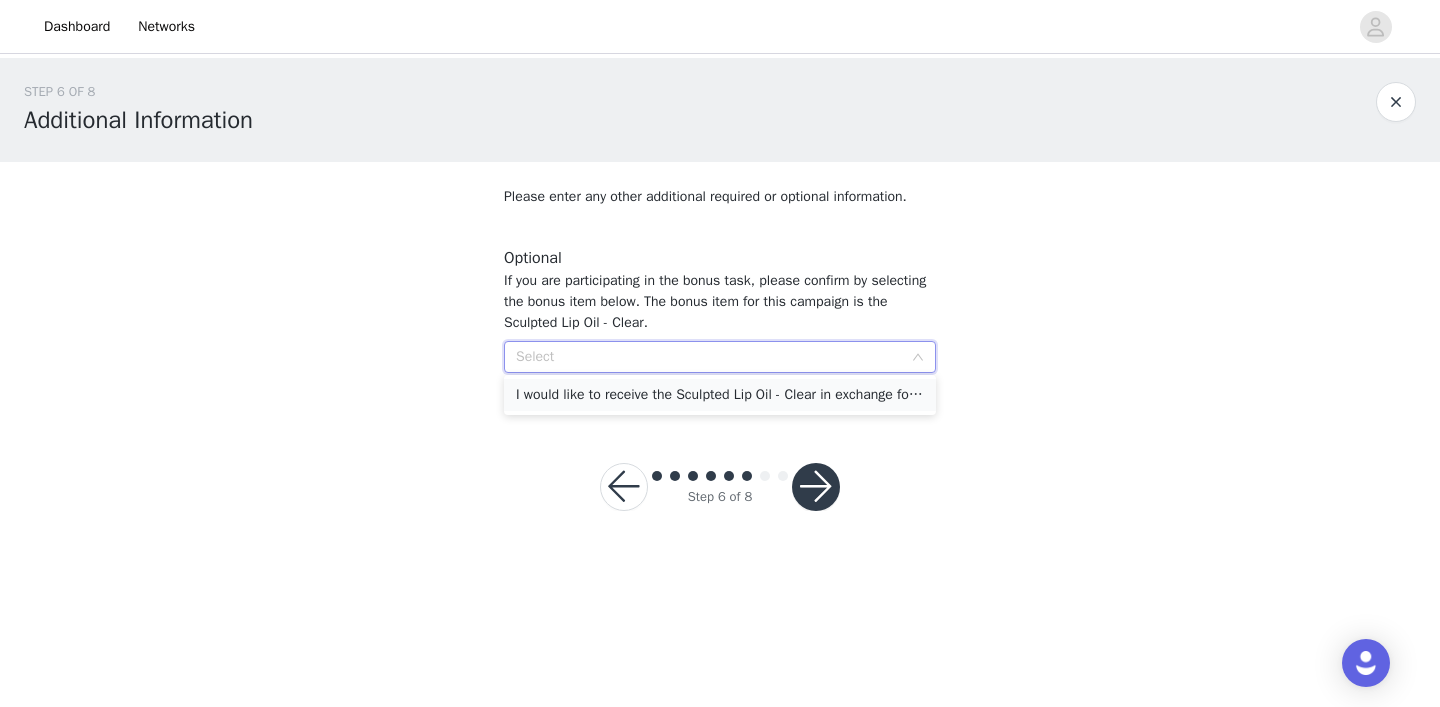 click on "I would like to receive the Sculpted Lip Oil - Clear in exchange for participation in the bonus task." at bounding box center [720, 395] 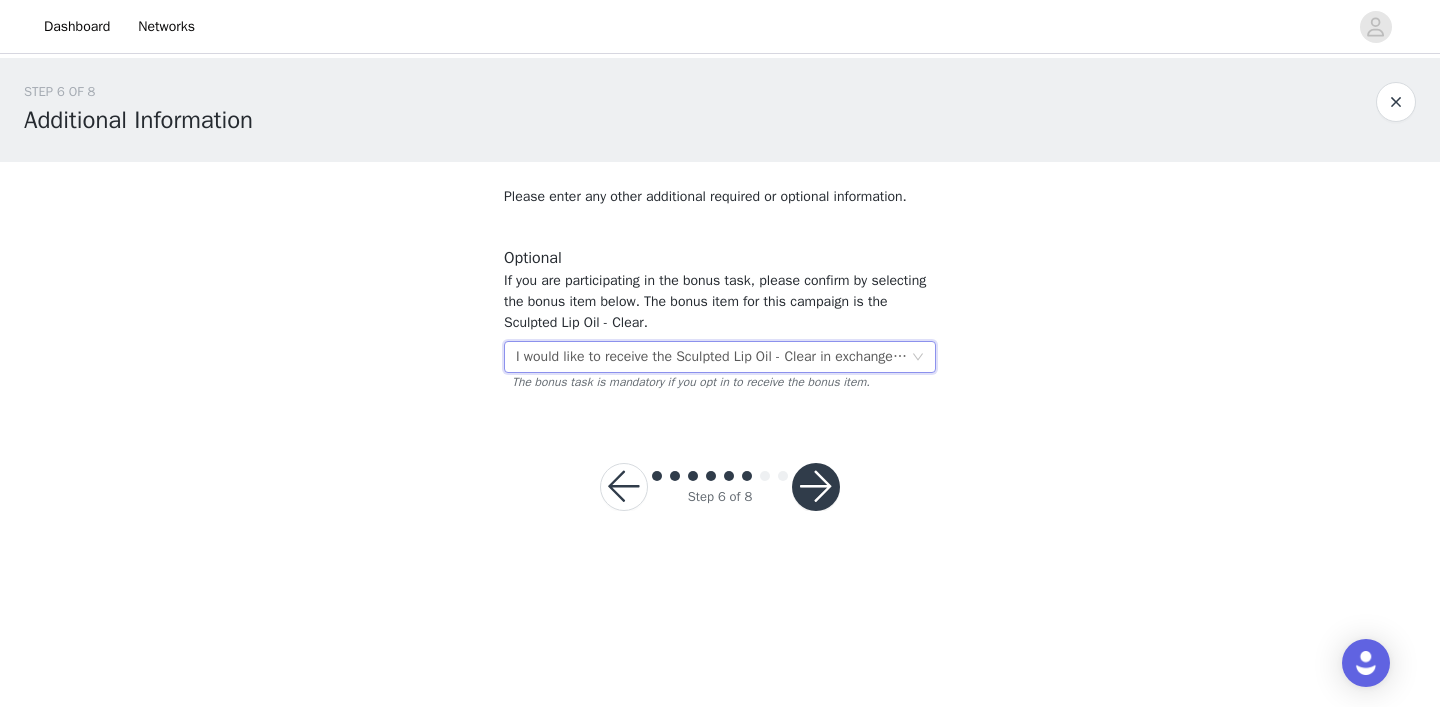 click at bounding box center [816, 487] 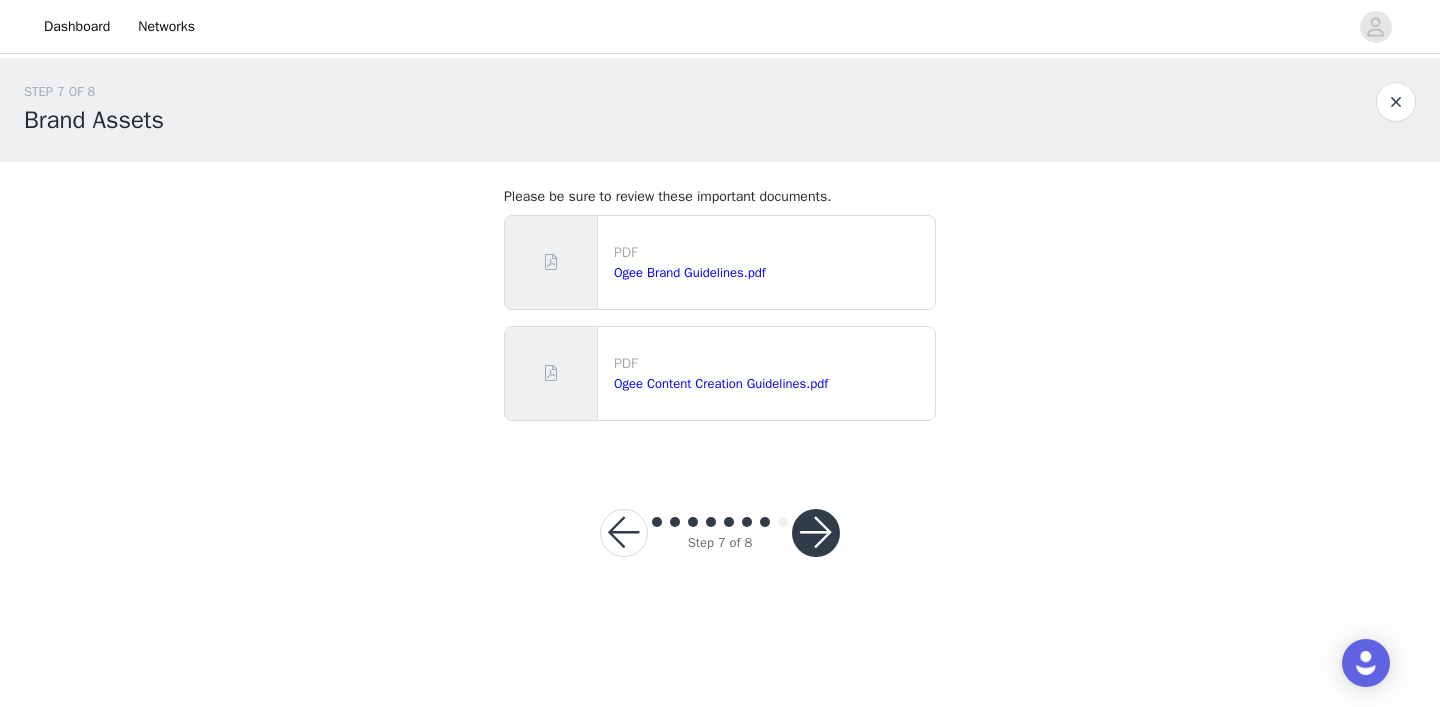 click at bounding box center (816, 533) 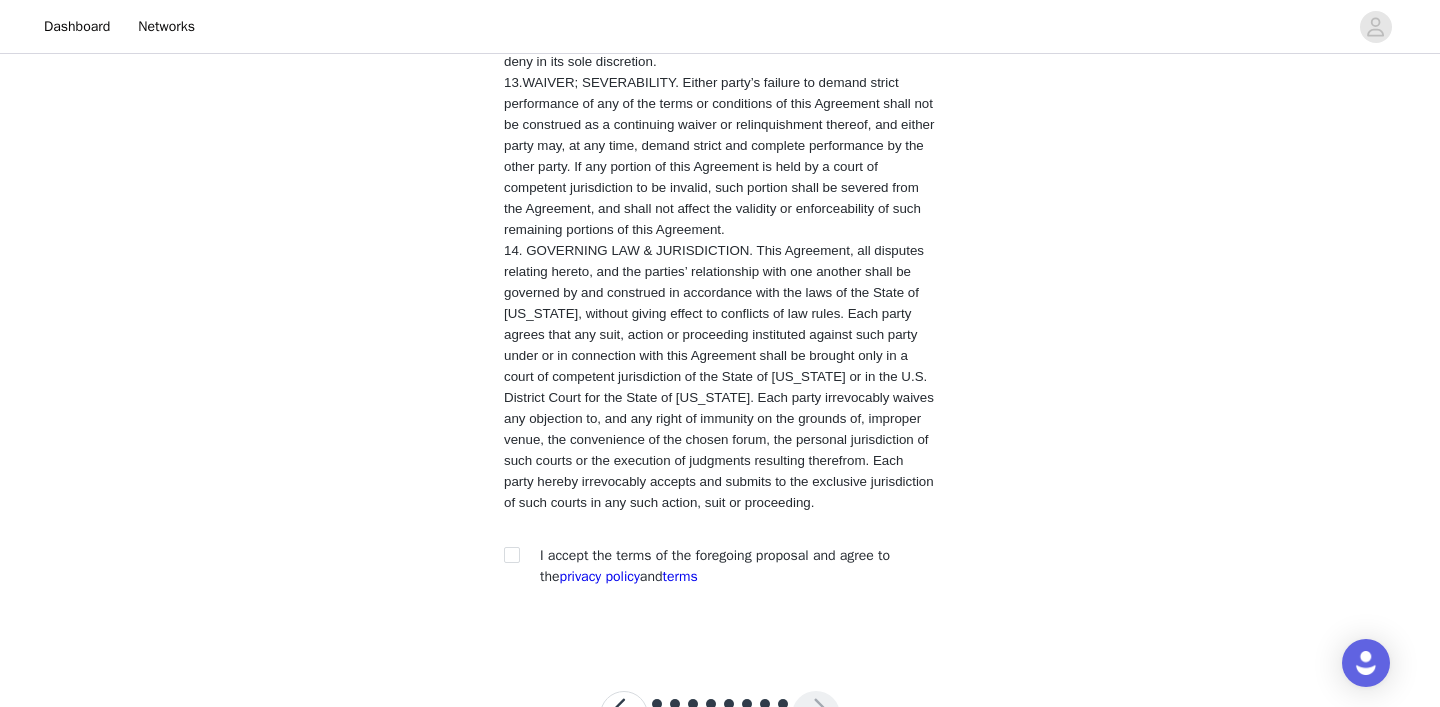 scroll, scrollTop: 3871, scrollLeft: 0, axis: vertical 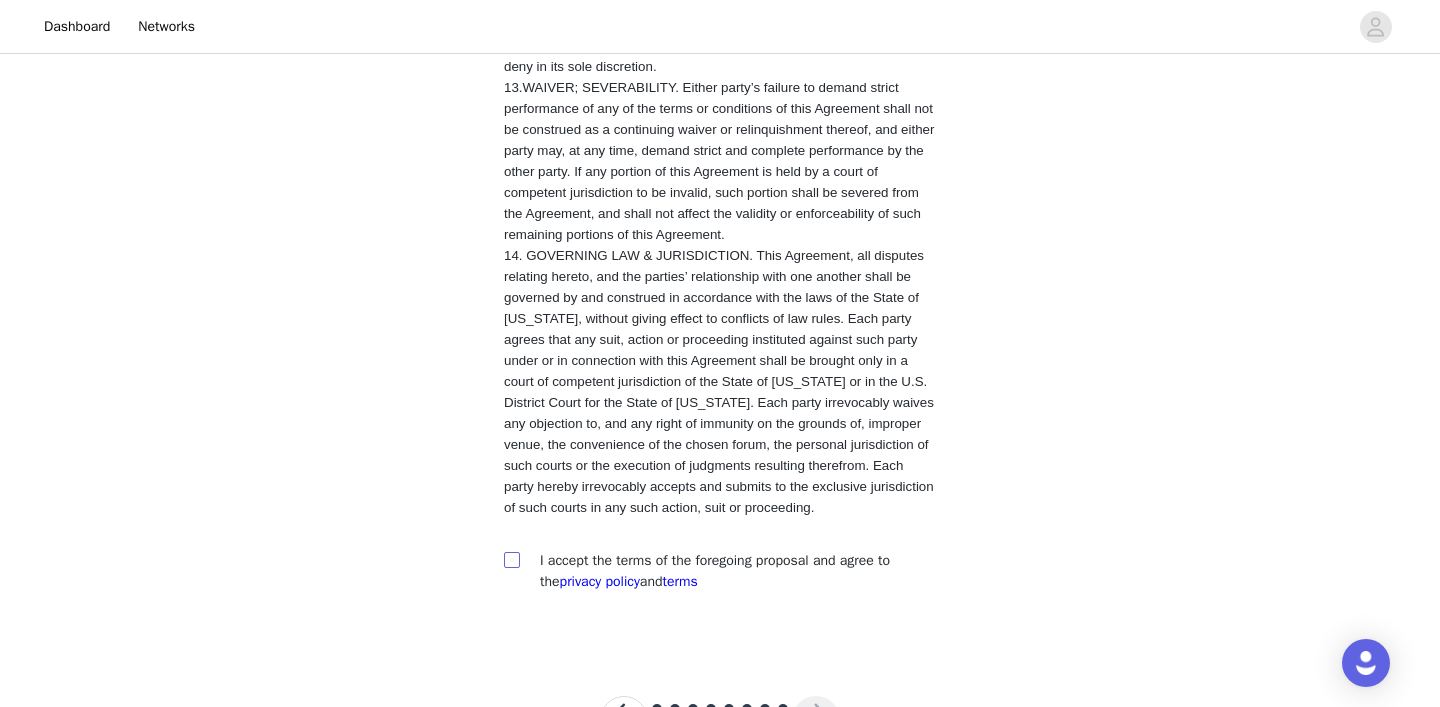 click at bounding box center [512, 560] 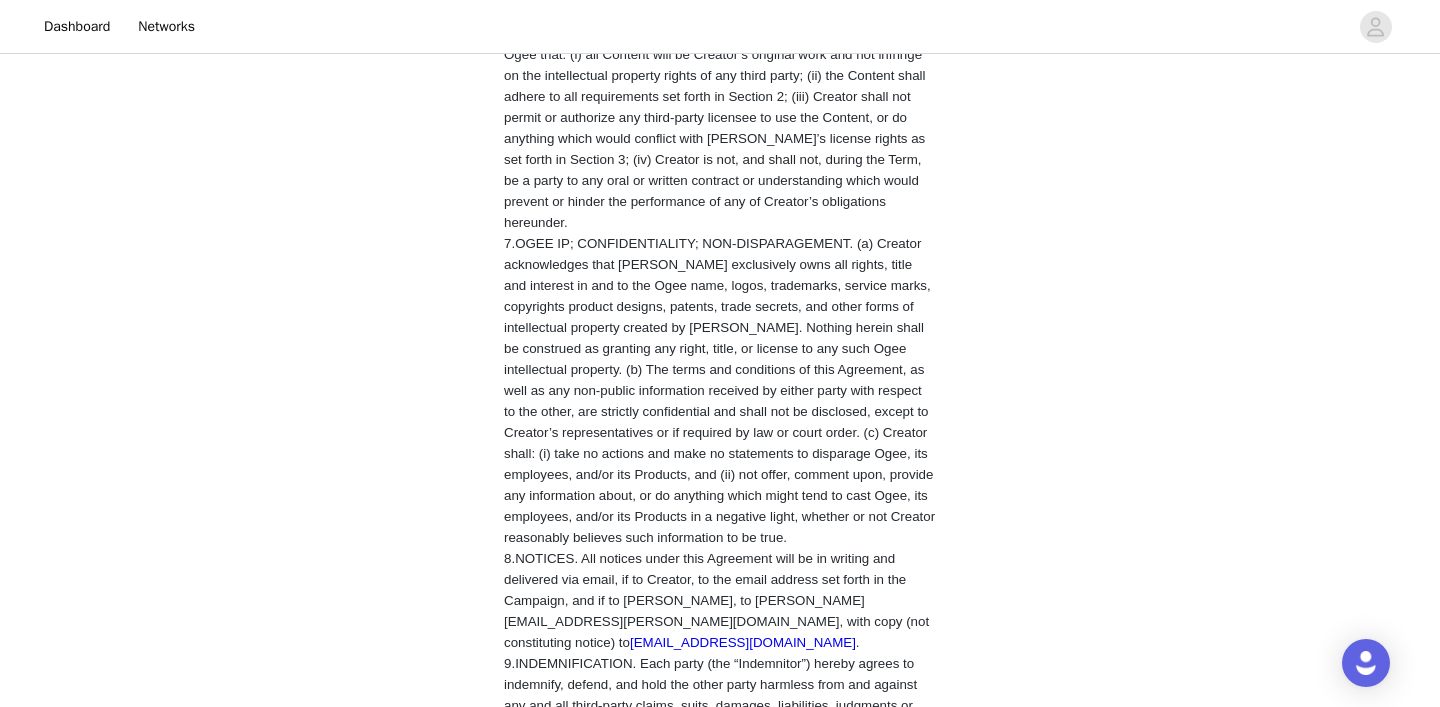 scroll, scrollTop: 2605, scrollLeft: 0, axis: vertical 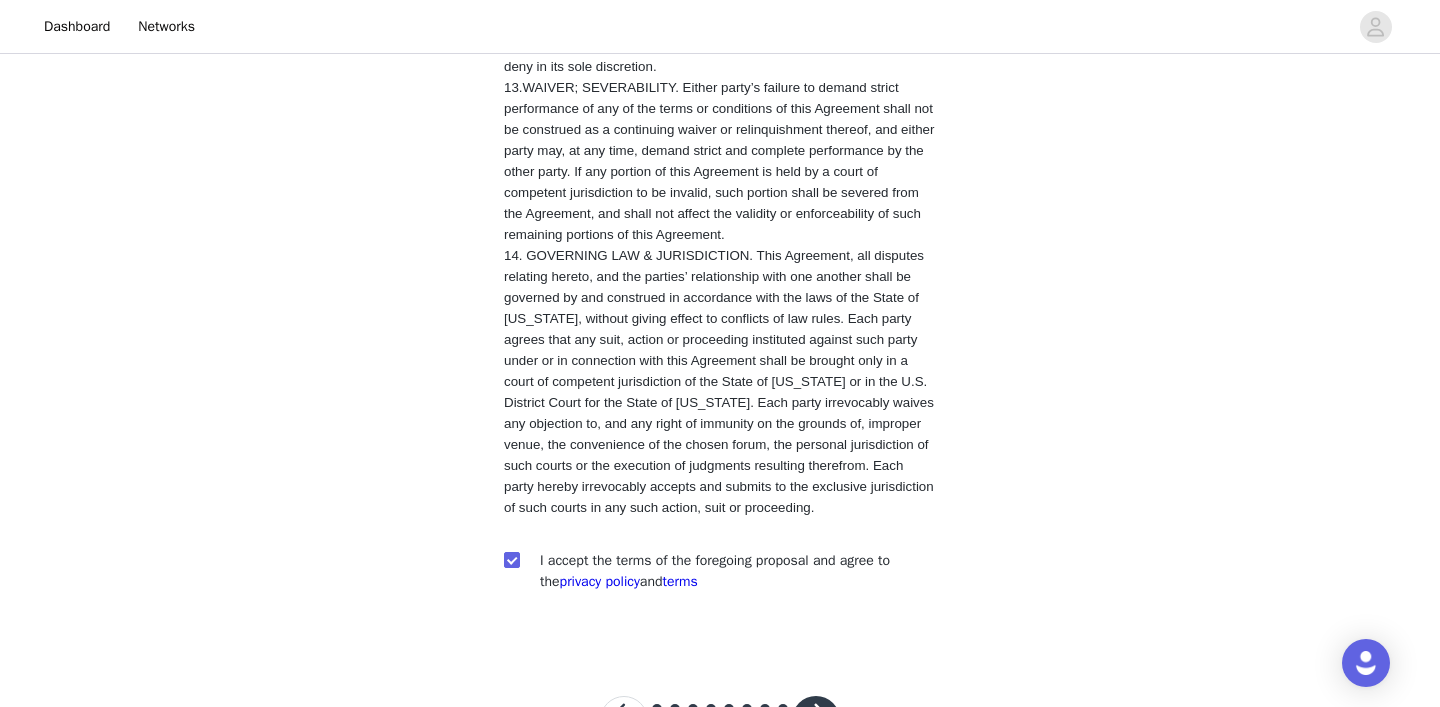 click at bounding box center (816, 720) 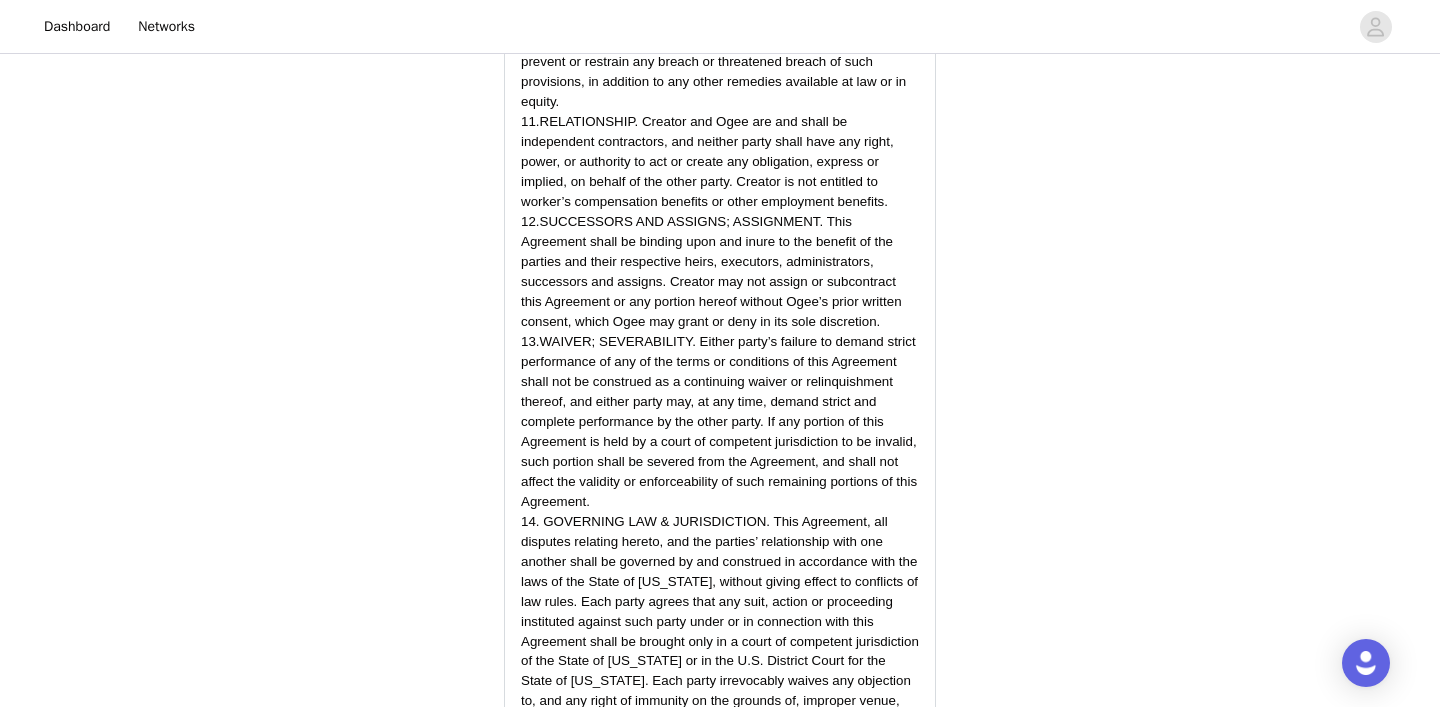 scroll, scrollTop: 5753, scrollLeft: 0, axis: vertical 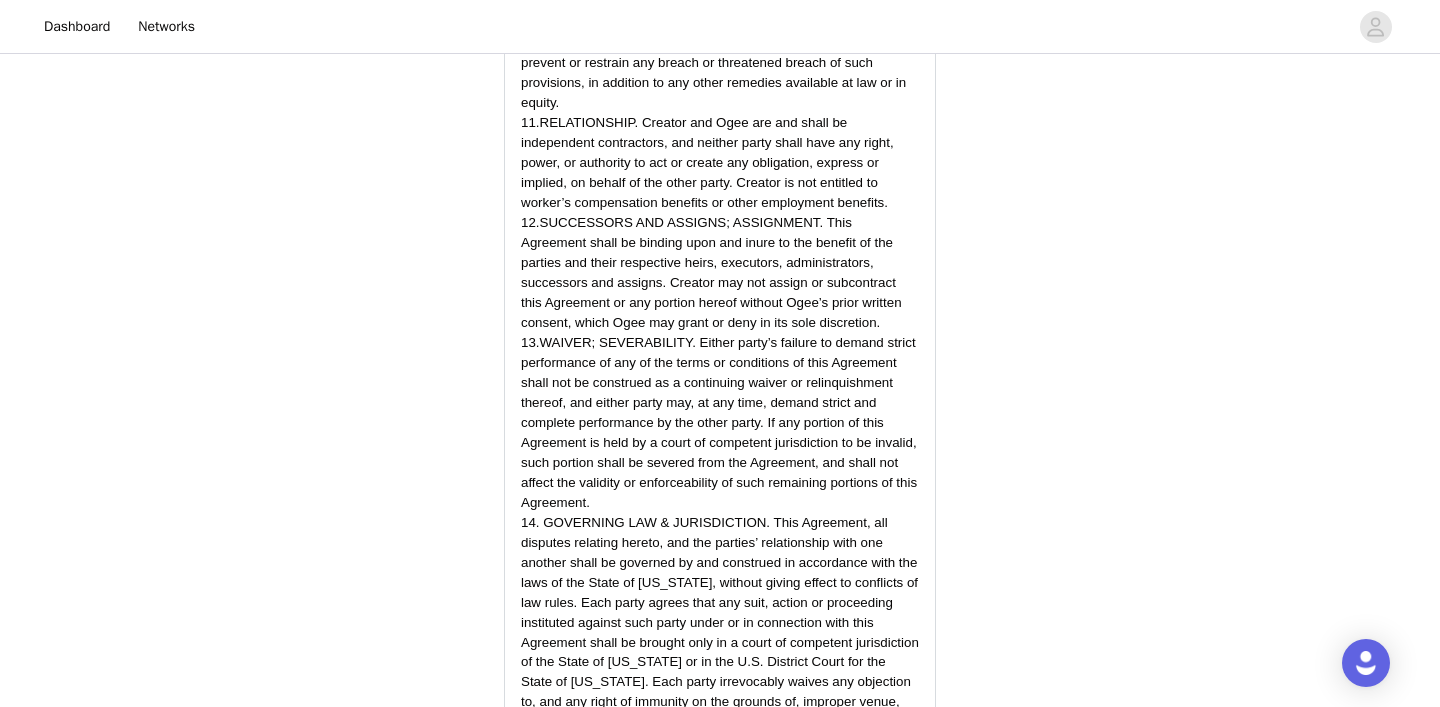 click on "Submit Proposal" at bounding box center [720, 971] 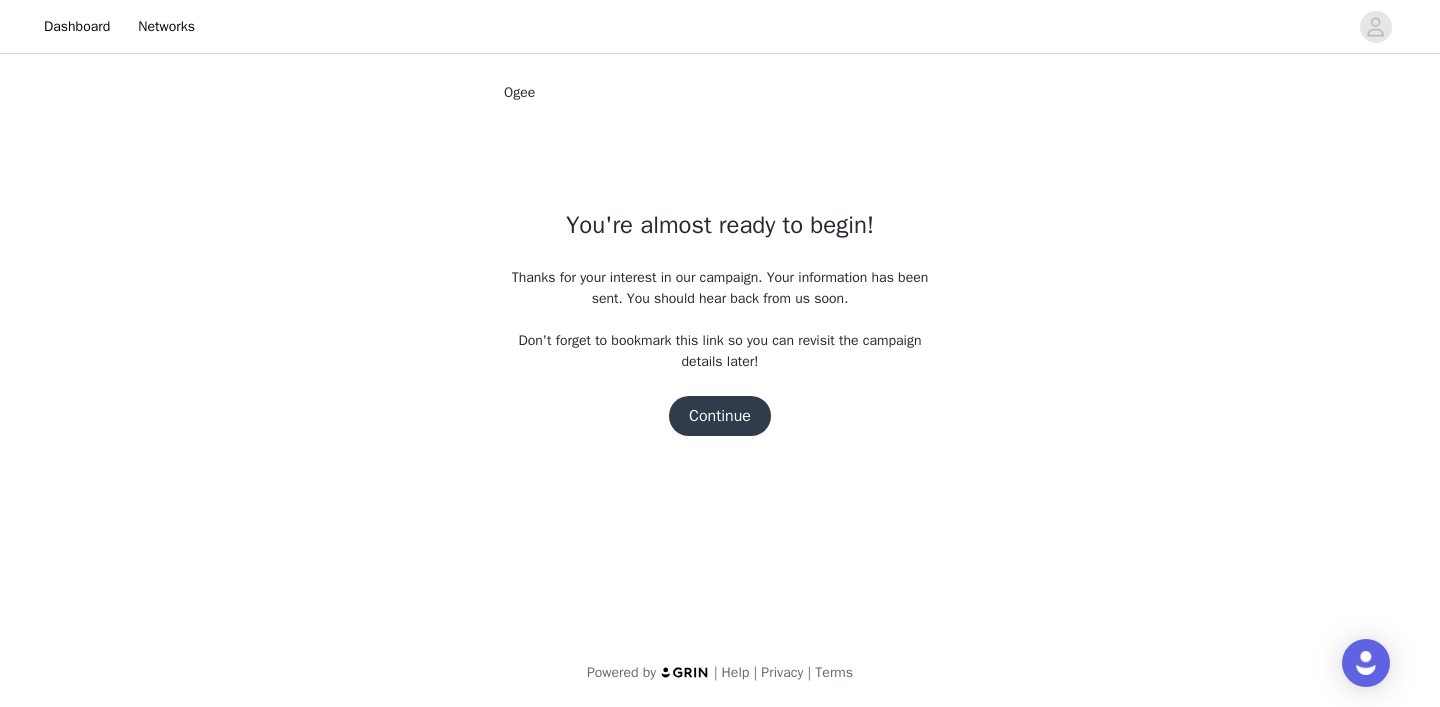click on "Continue" at bounding box center [720, 416] 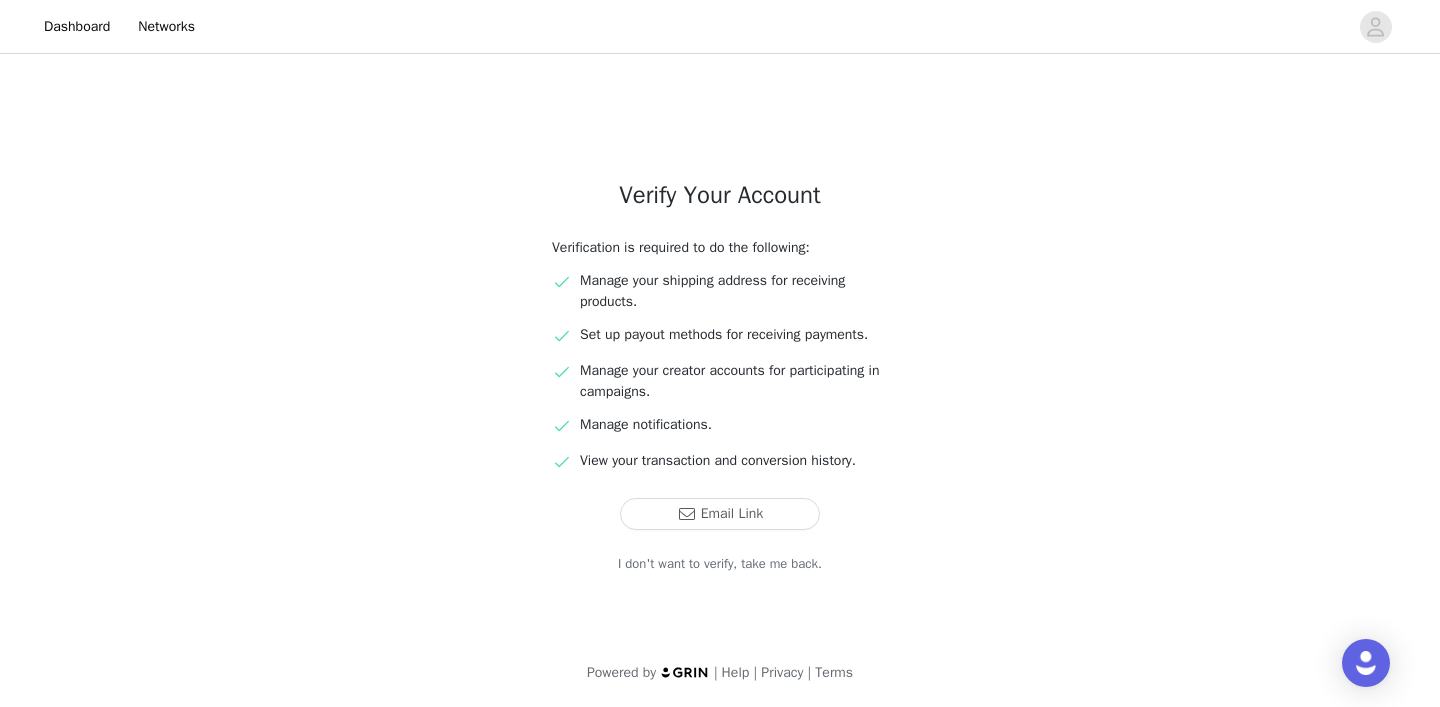 scroll, scrollTop: 32, scrollLeft: 0, axis: vertical 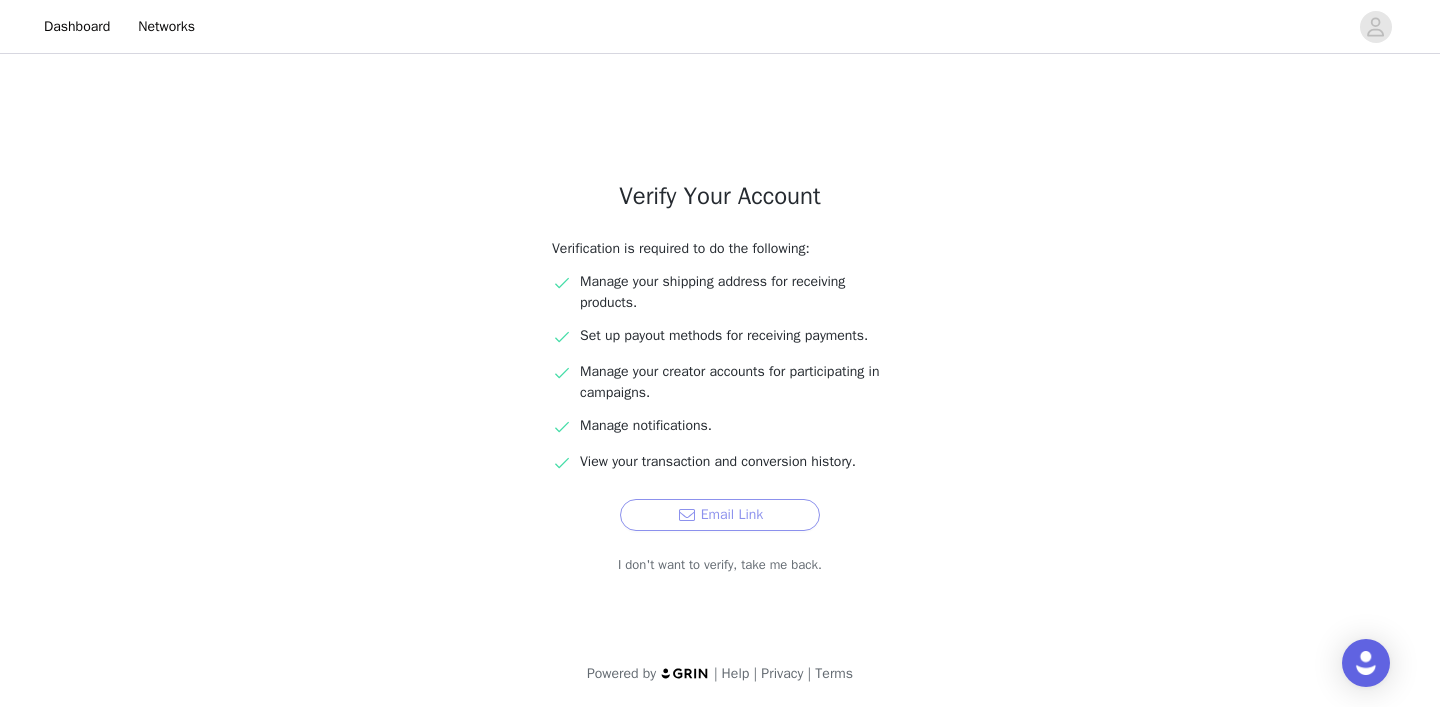 click on "Email Link" at bounding box center [720, 515] 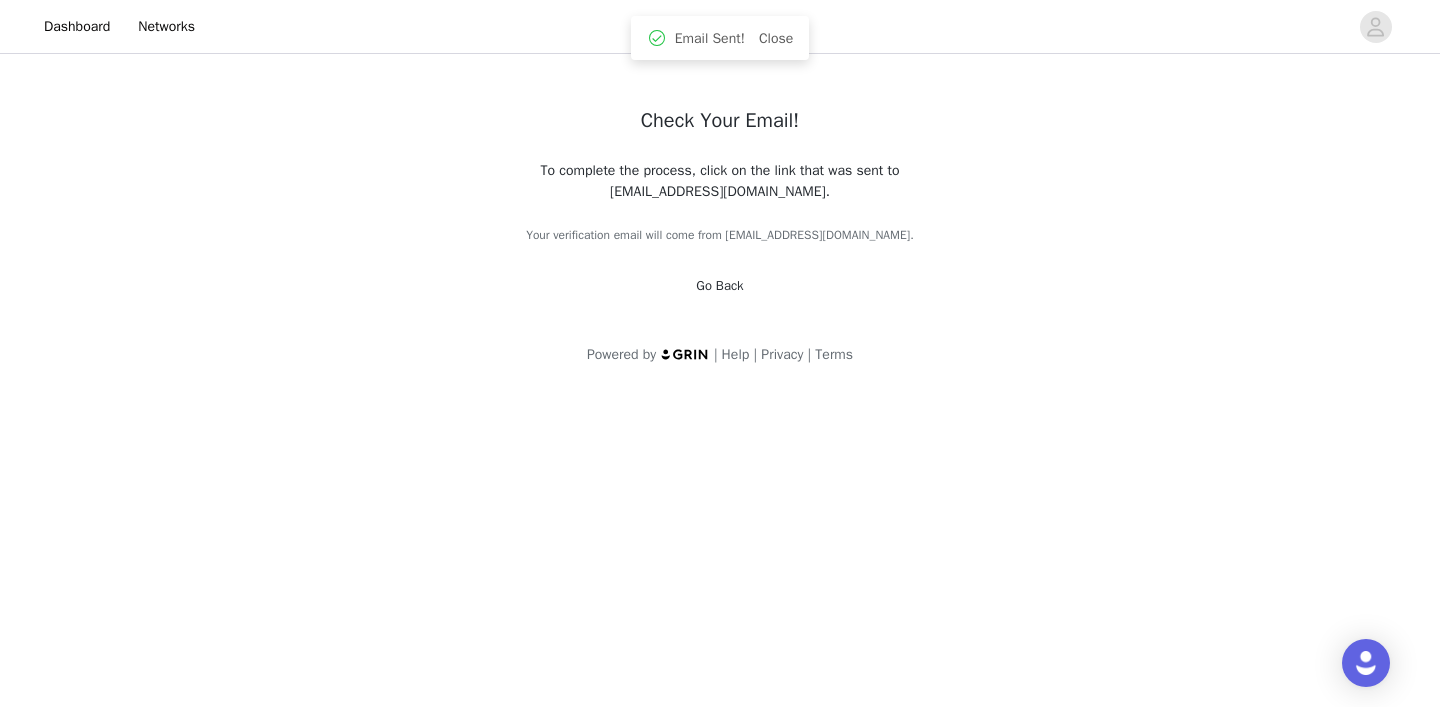 scroll, scrollTop: 0, scrollLeft: 0, axis: both 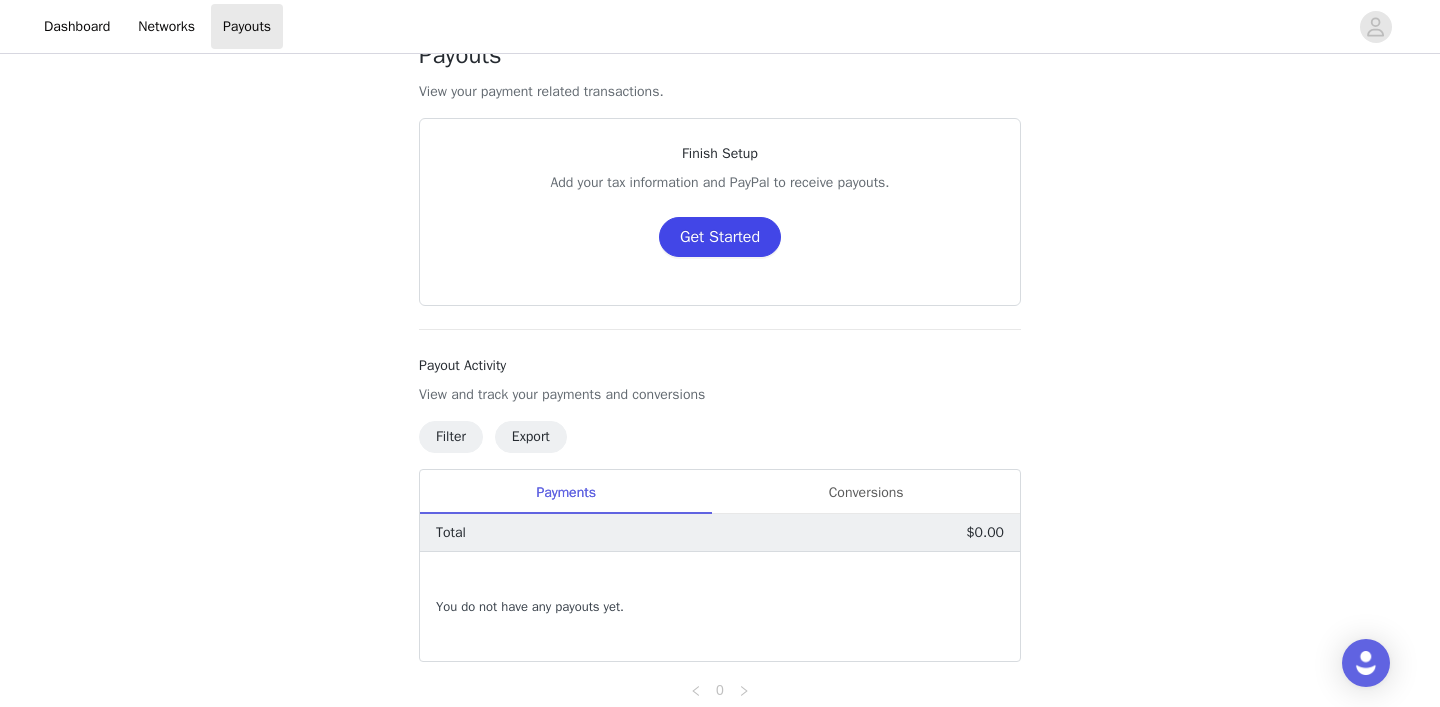 click on "Get Started" at bounding box center (720, 237) 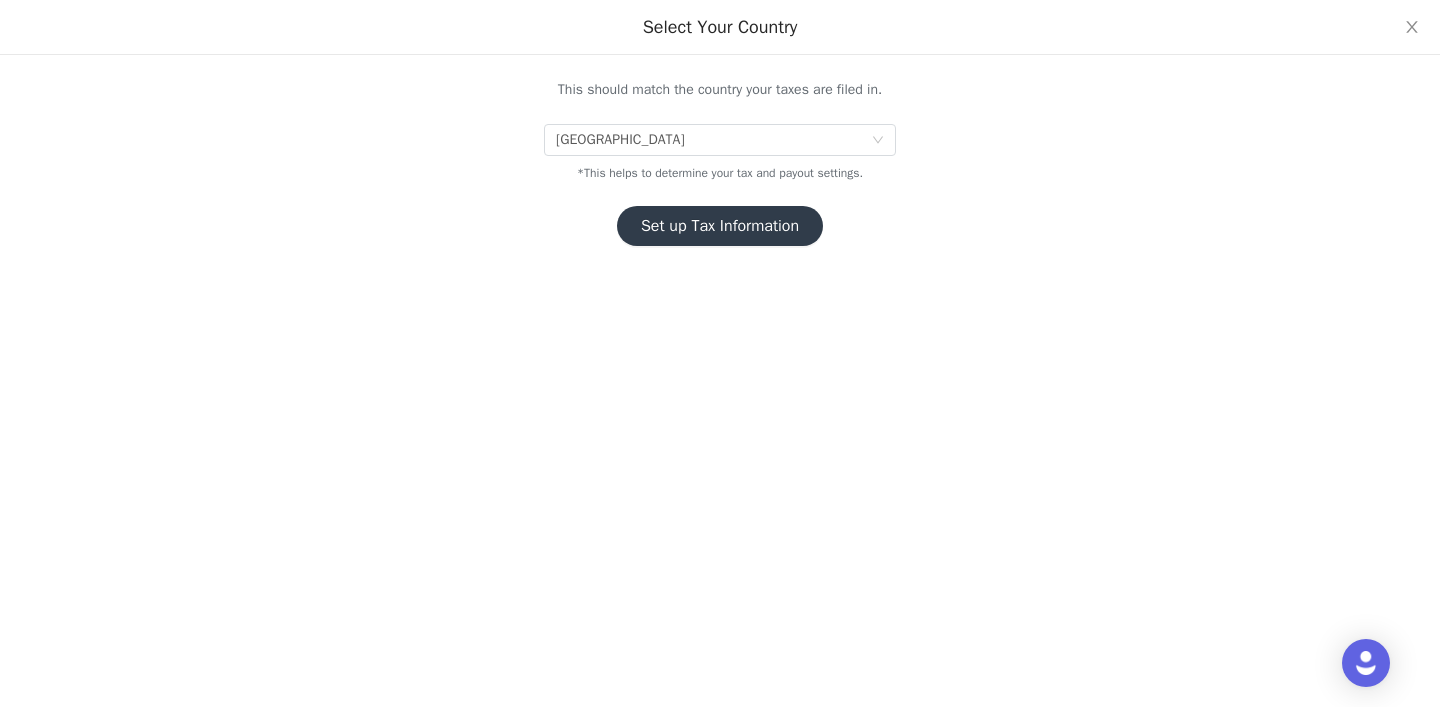 click on "Set up Tax Information" at bounding box center [720, 226] 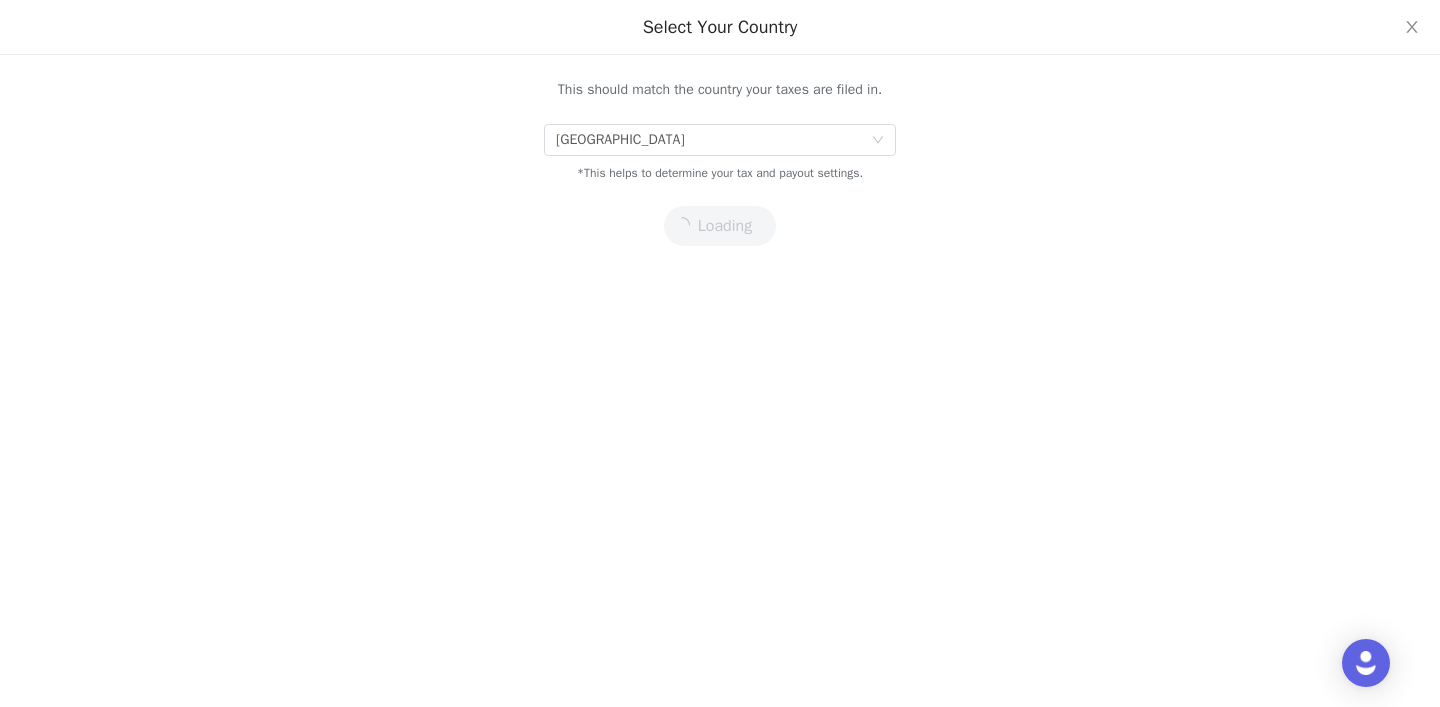 scroll, scrollTop: 0, scrollLeft: 0, axis: both 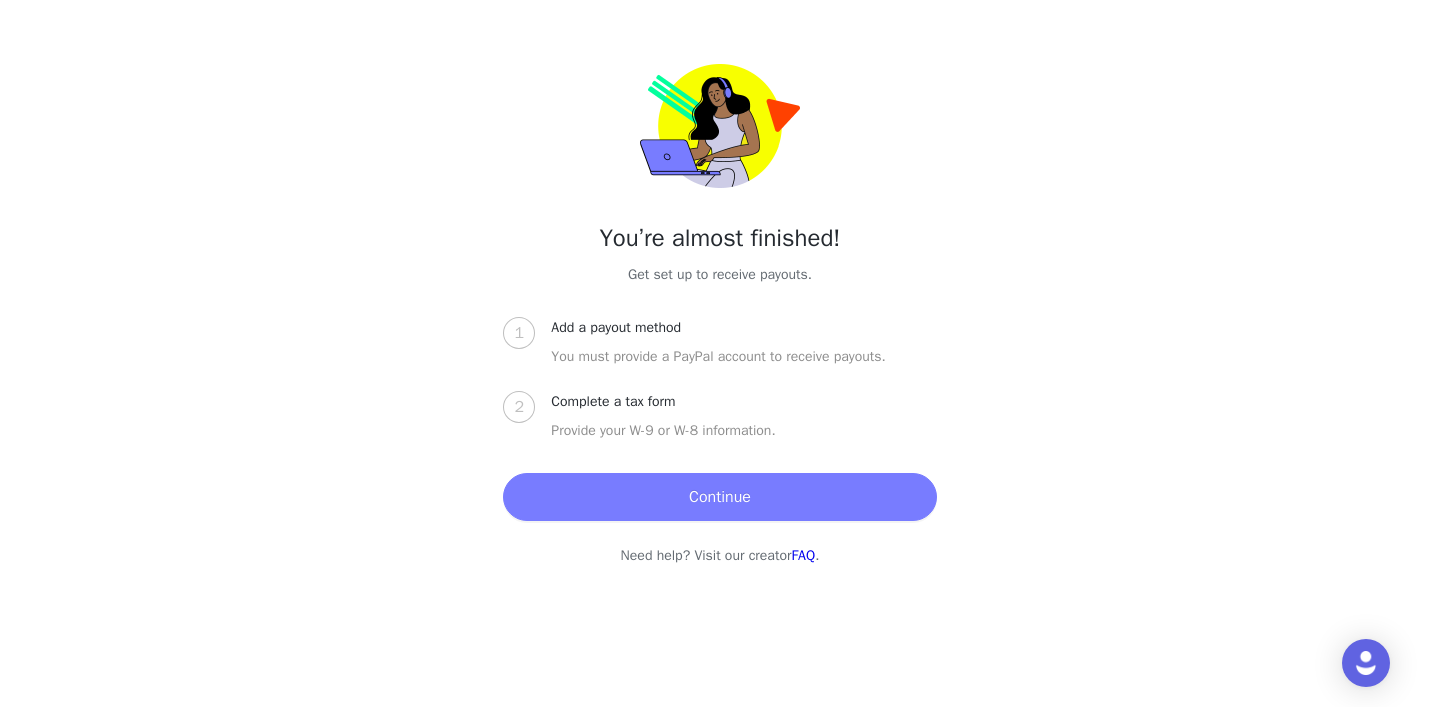 click on "Continue" at bounding box center [719, 497] 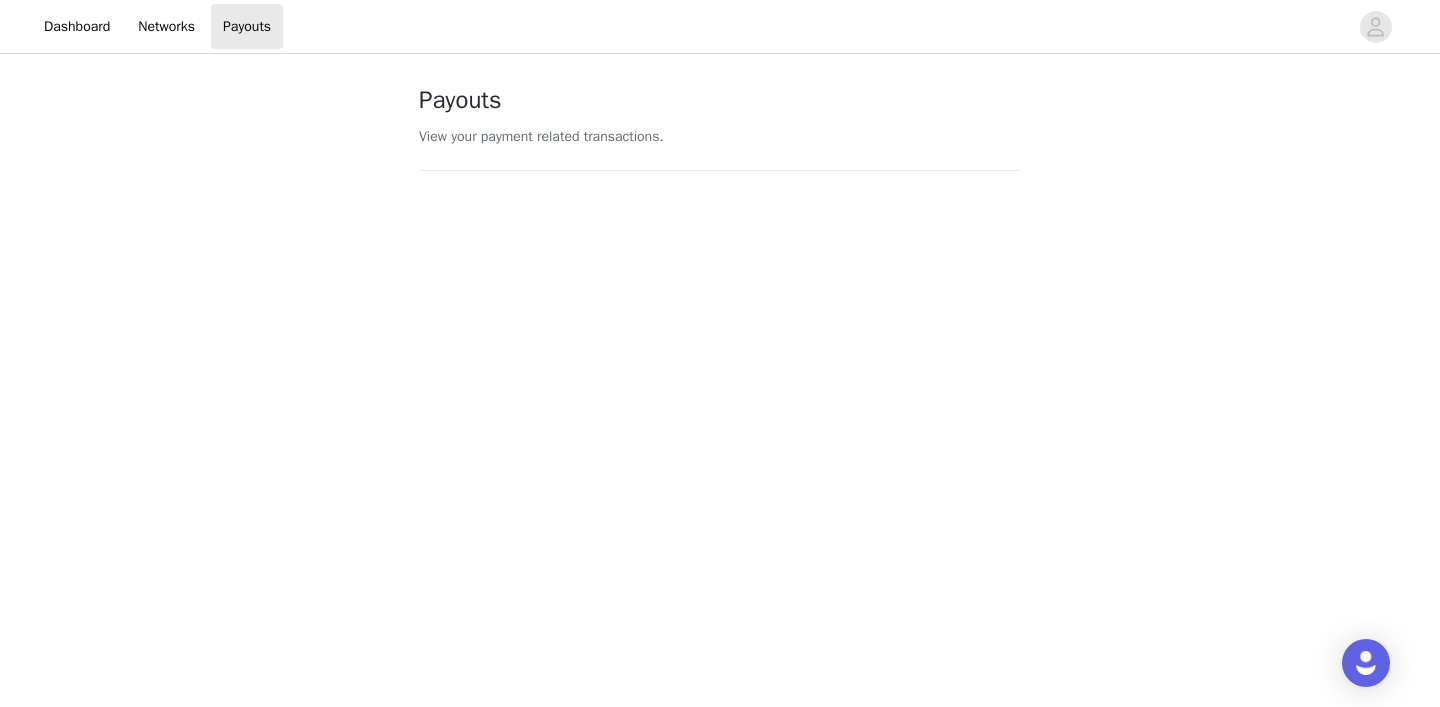 scroll, scrollTop: 0, scrollLeft: 0, axis: both 